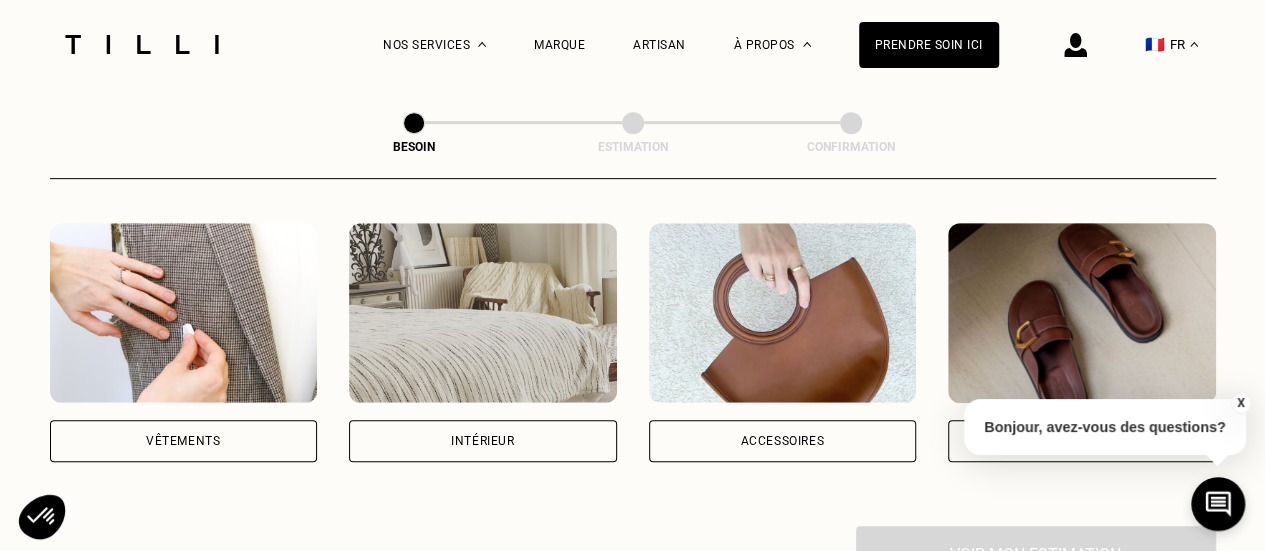 scroll, scrollTop: 376, scrollLeft: 0, axis: vertical 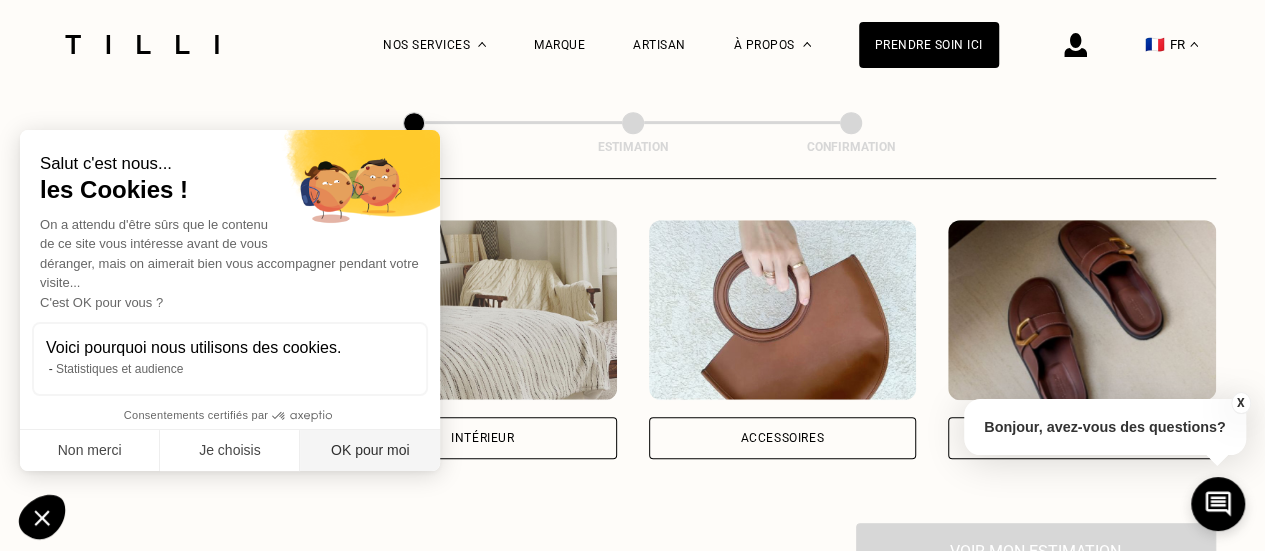 click on "OK pour moi" at bounding box center (370, 451) 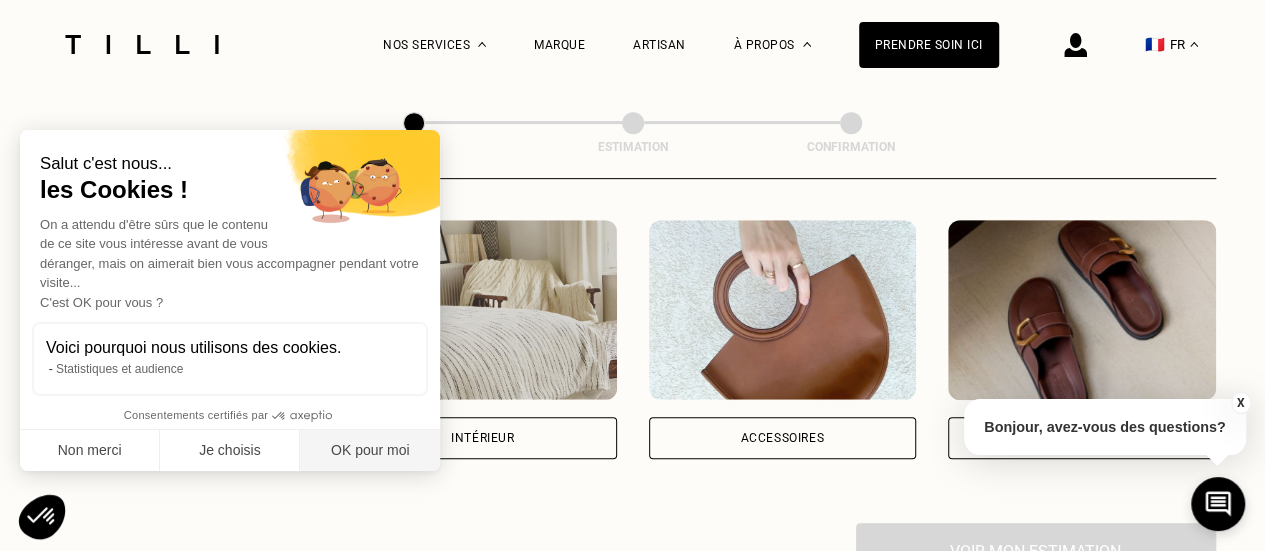 scroll, scrollTop: 0, scrollLeft: 0, axis: both 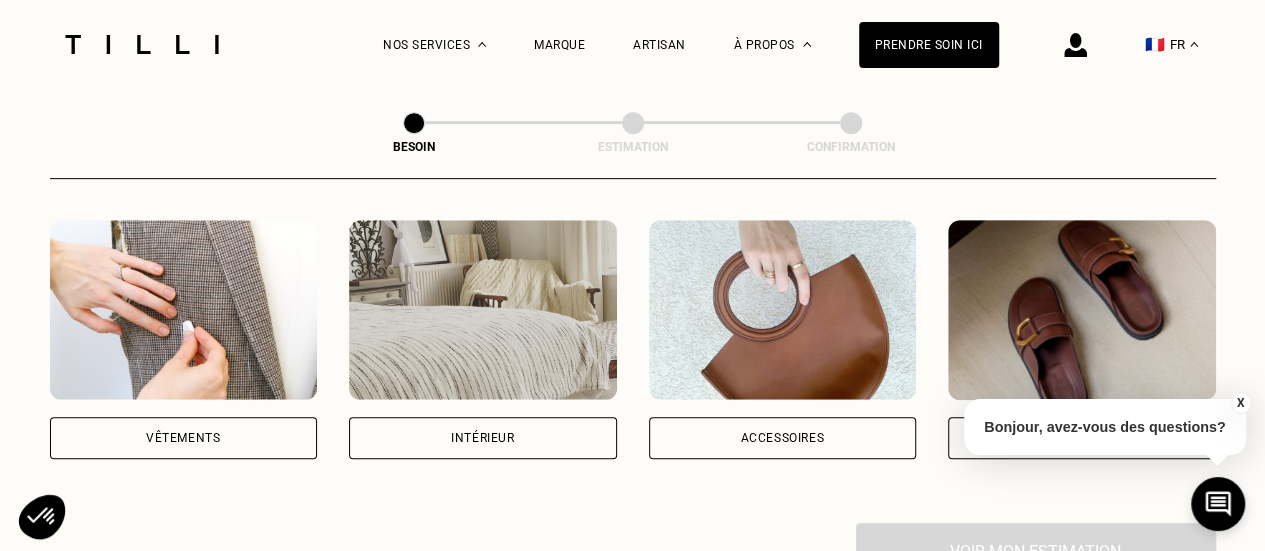 click on "Vêtements" at bounding box center (184, 438) 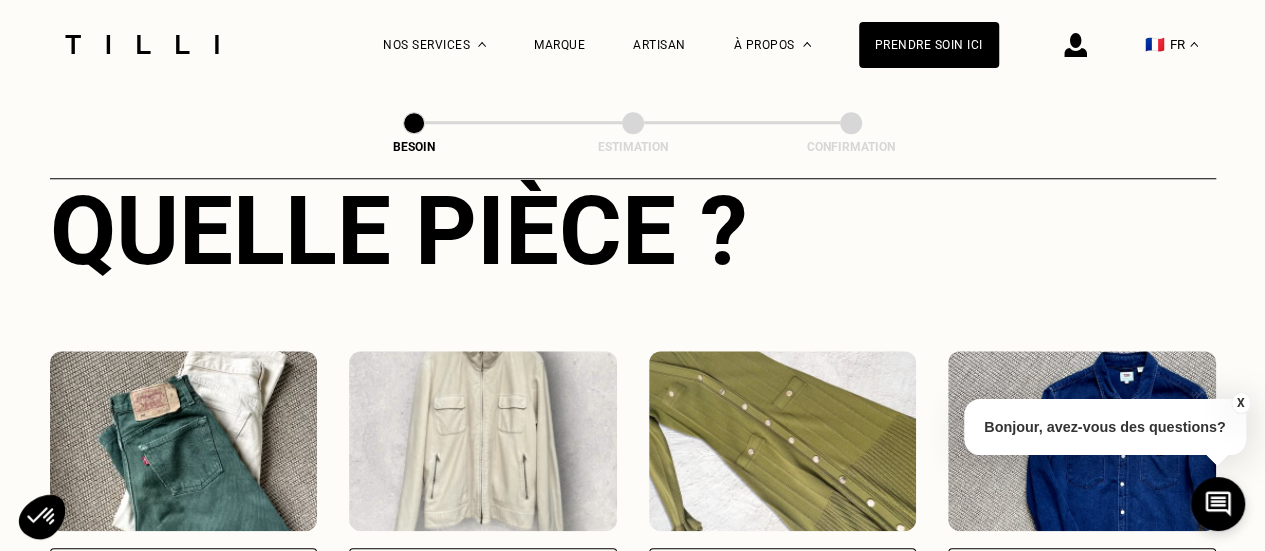 scroll, scrollTop: 892, scrollLeft: 0, axis: vertical 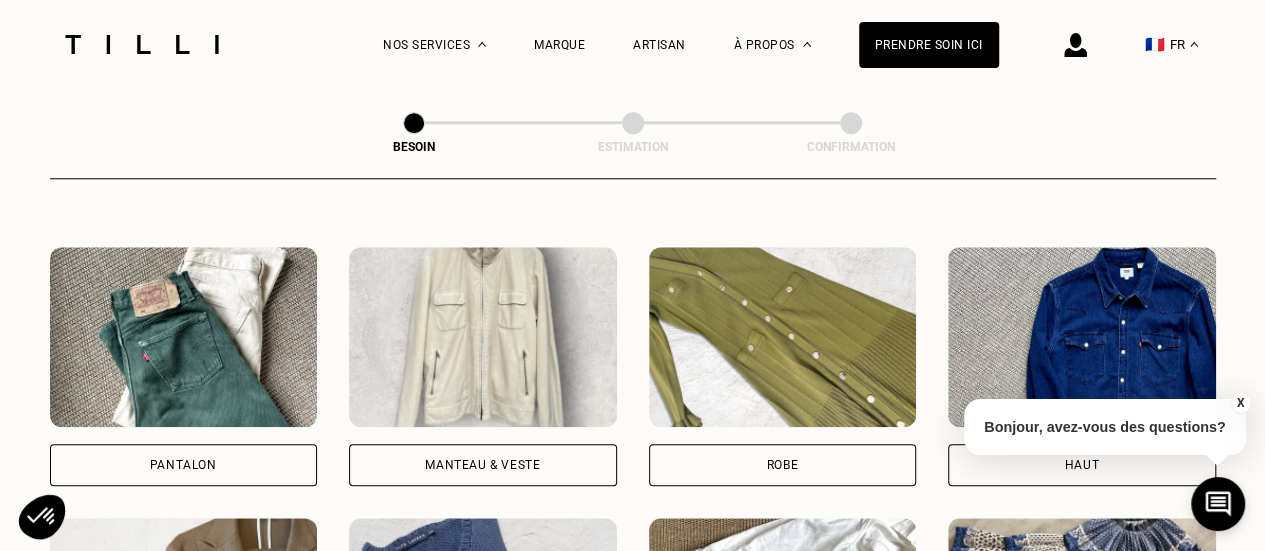 click on "Pantalon" at bounding box center [184, 465] 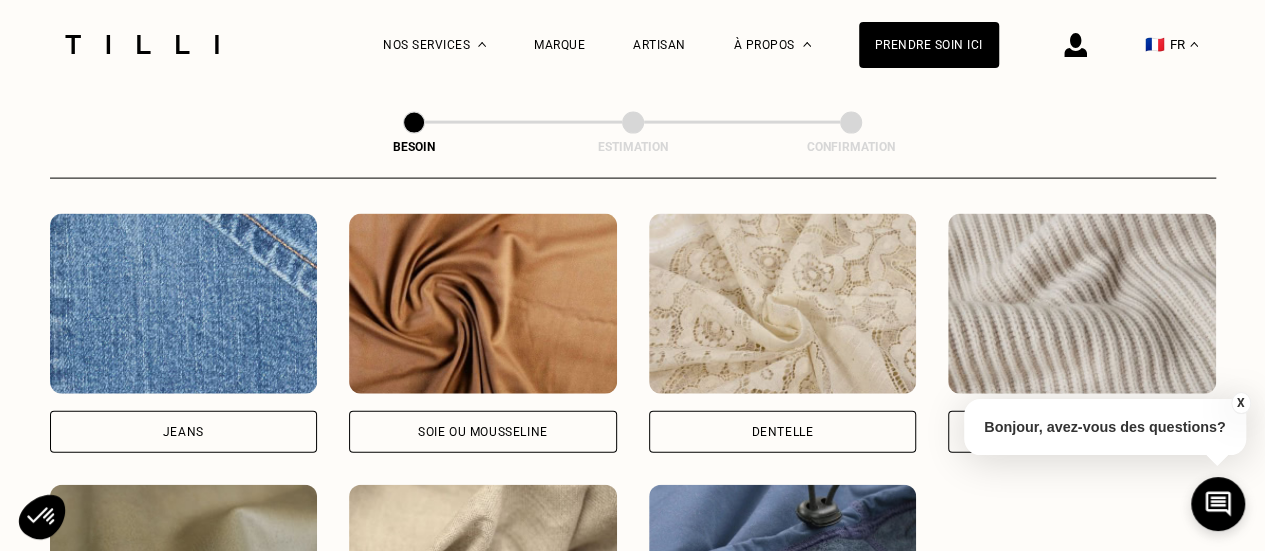 scroll, scrollTop: 2142, scrollLeft: 0, axis: vertical 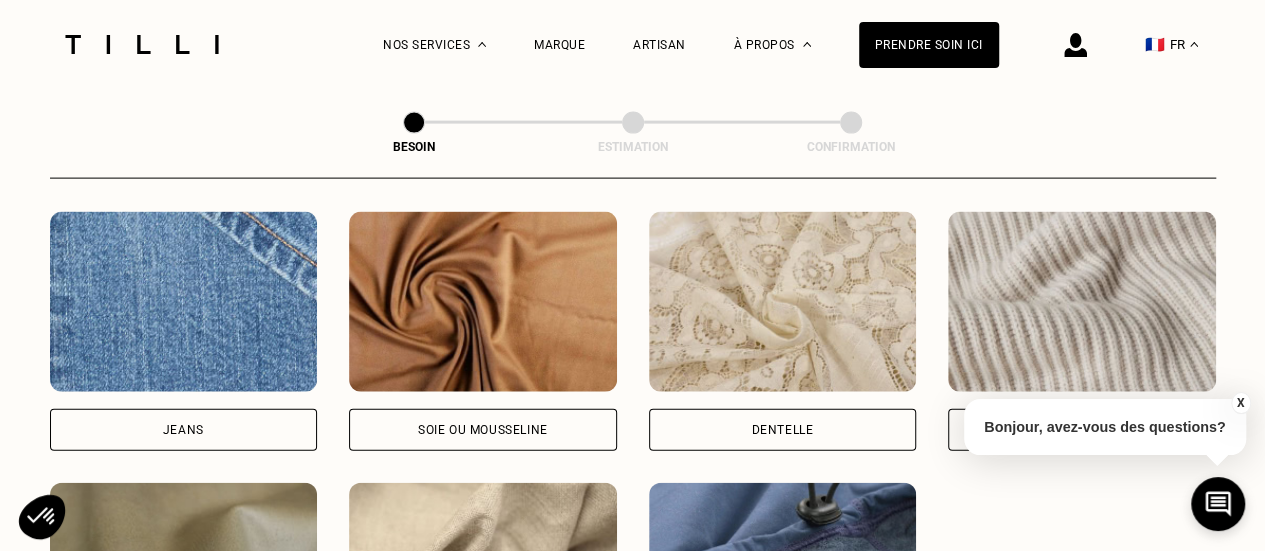 click on "Jeans" at bounding box center (184, 430) 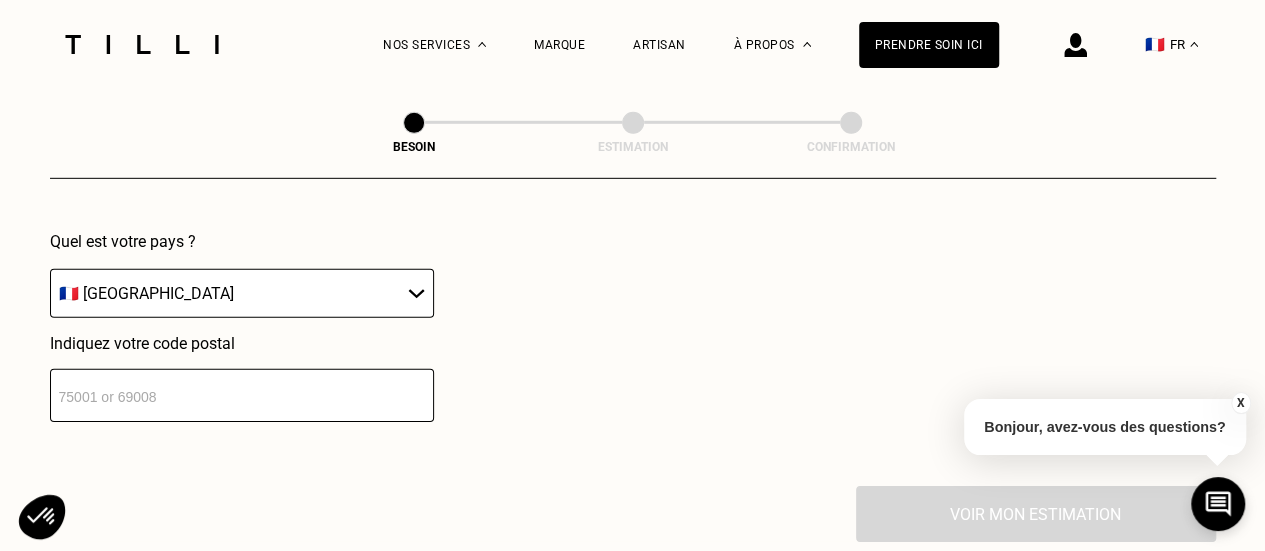 scroll, scrollTop: 2939, scrollLeft: 0, axis: vertical 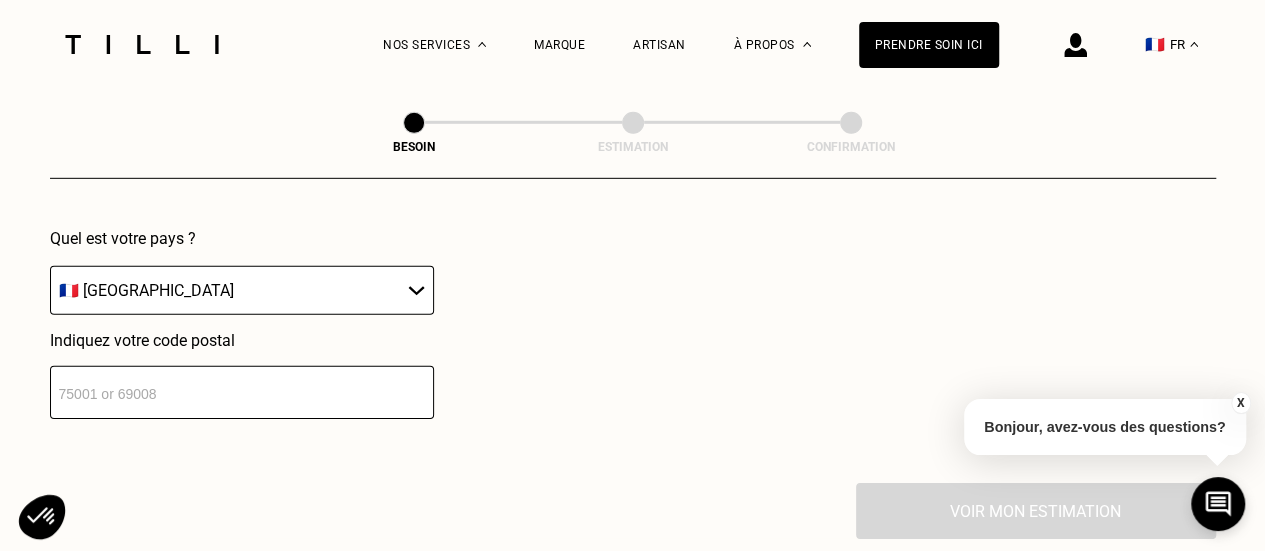 click on "🇫🇷   FR" at bounding box center (1103, 44) 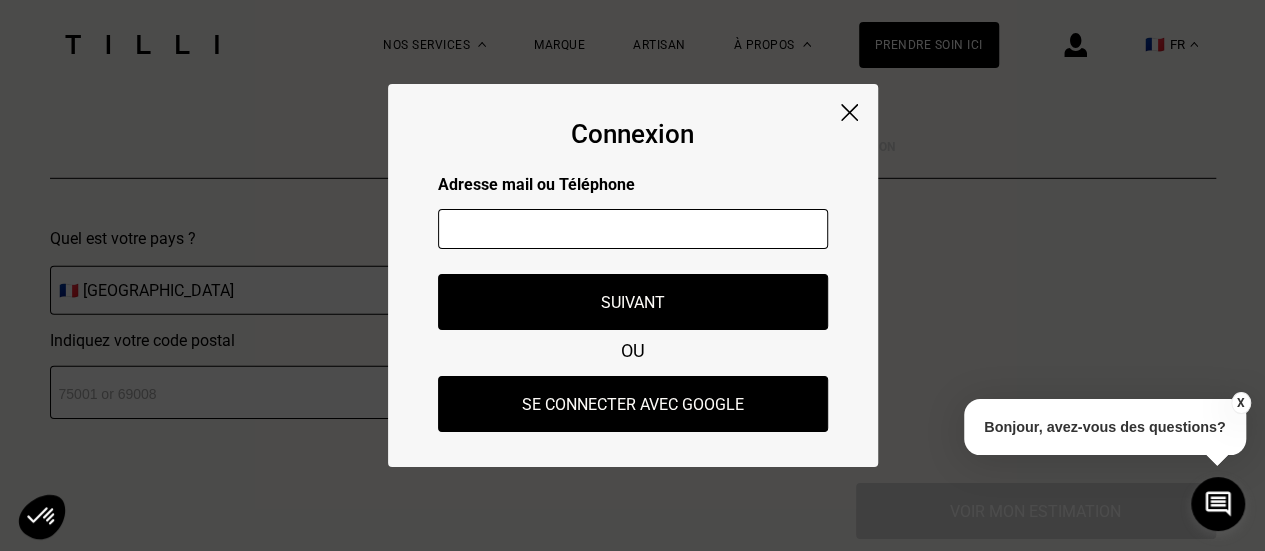 click at bounding box center [633, 229] 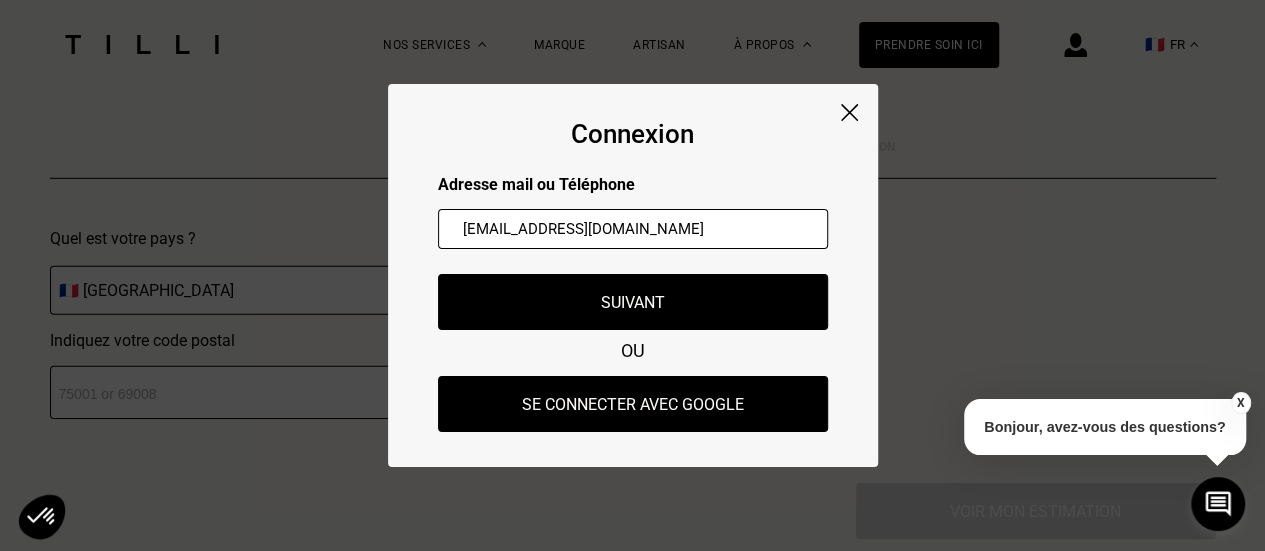 type on "75020" 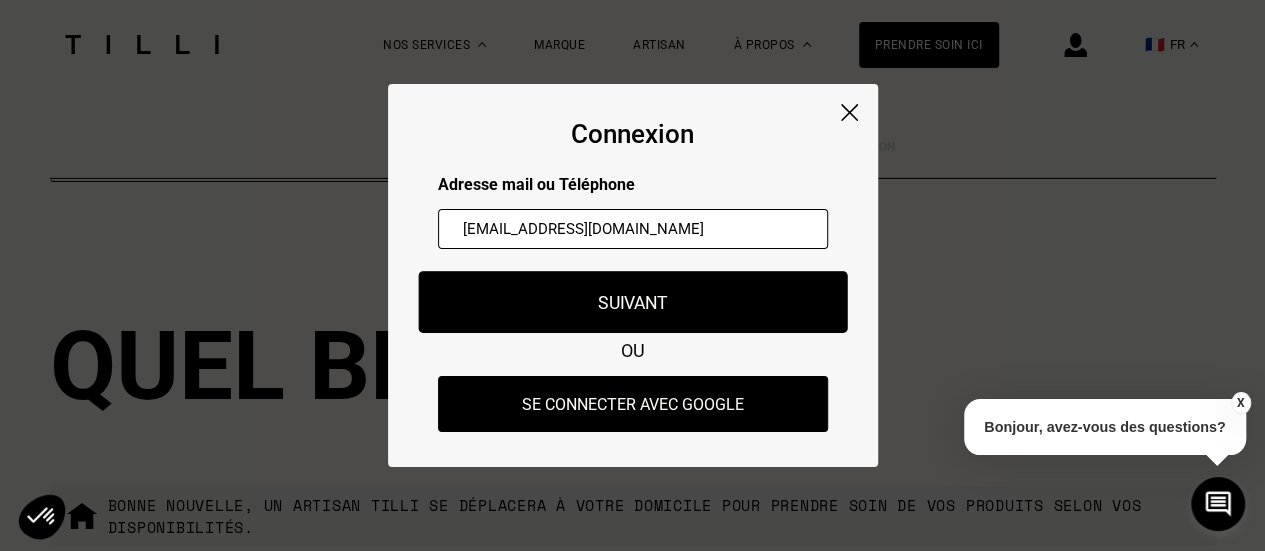 scroll, scrollTop: 3182, scrollLeft: 0, axis: vertical 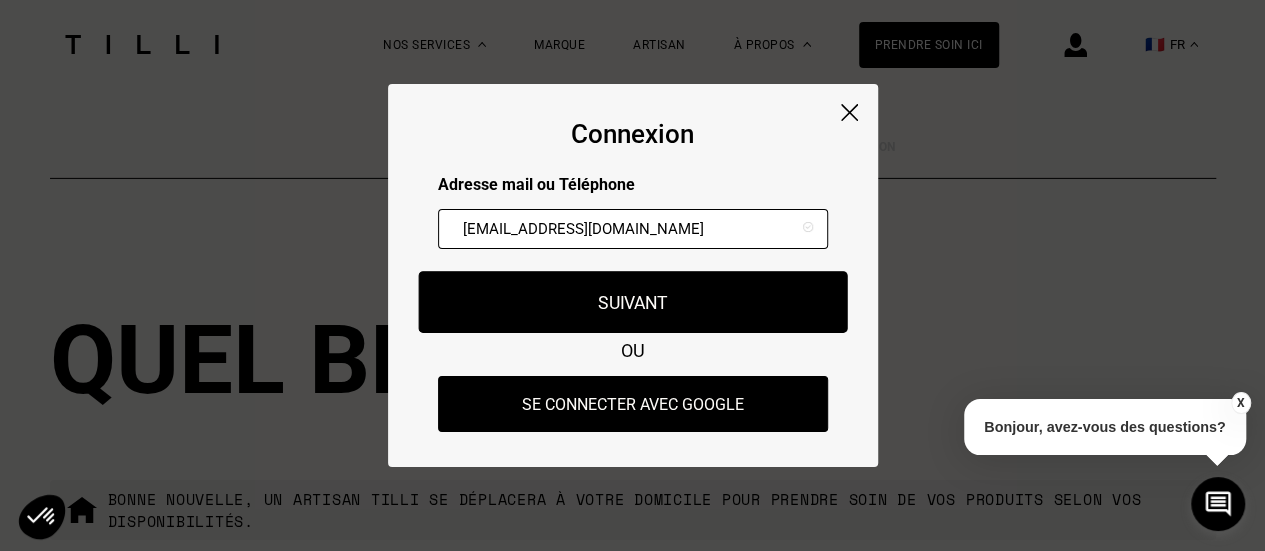 click on "Suivant" at bounding box center (632, 302) 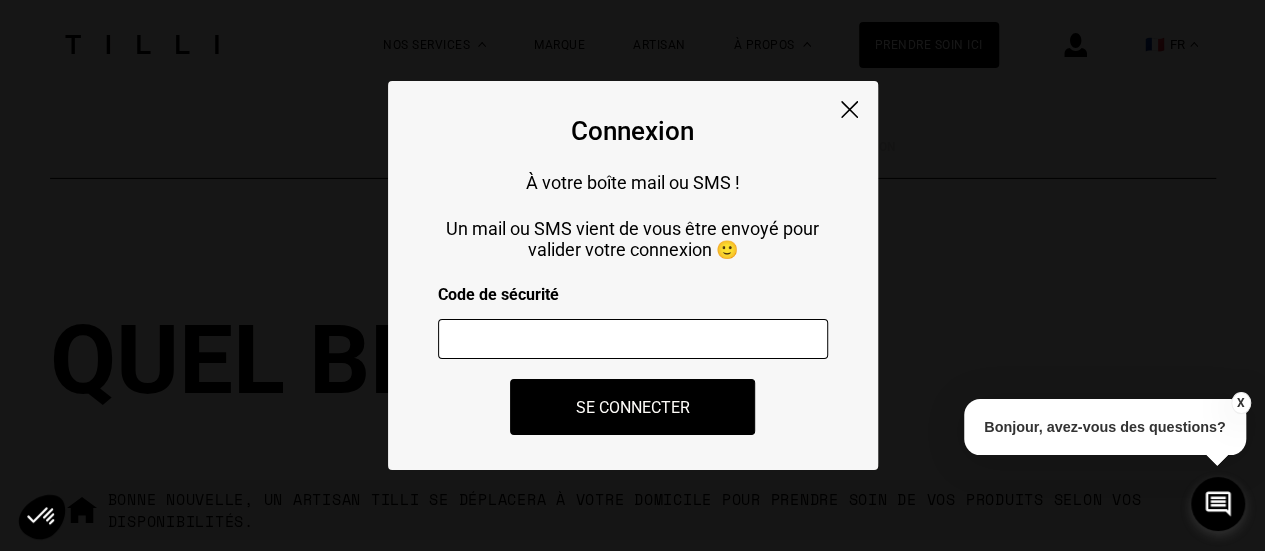 click at bounding box center [633, 339] 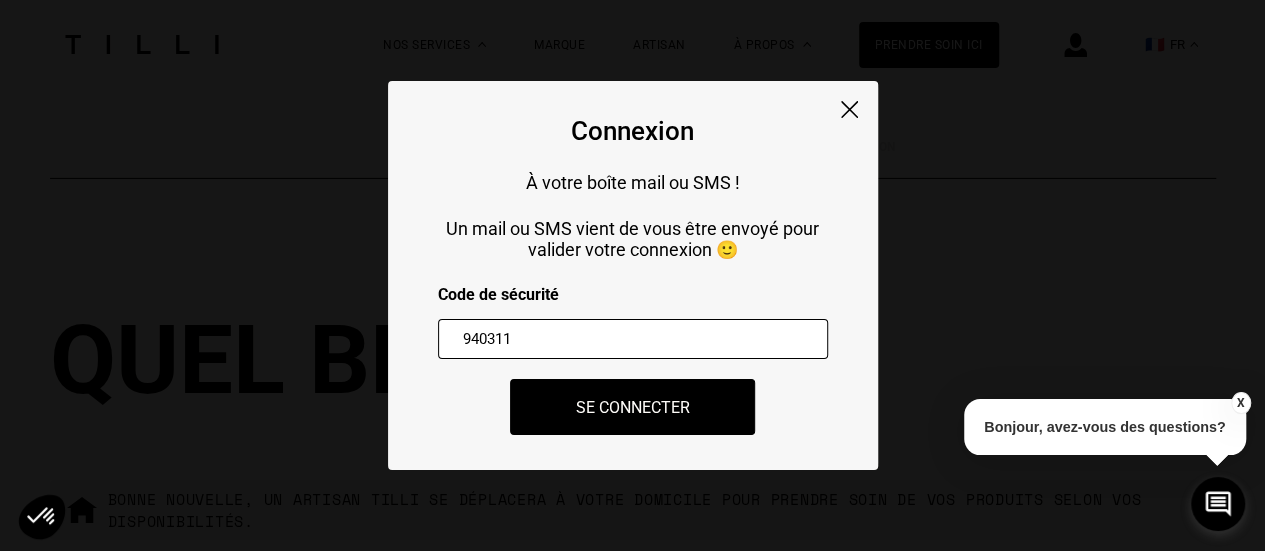 type on "940311" 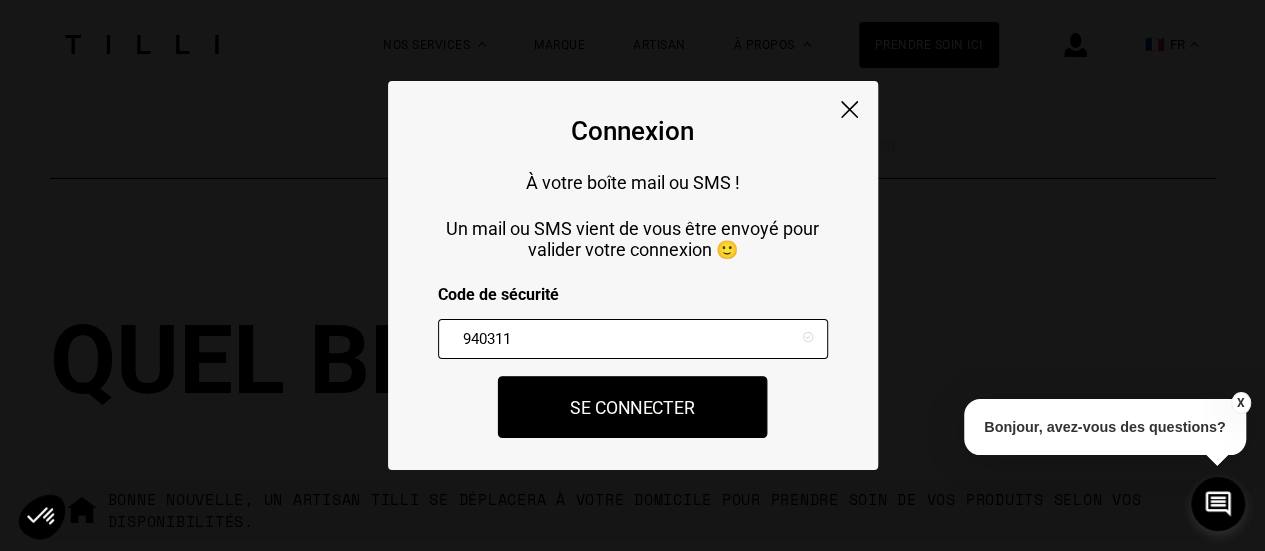 click on "Se connecter" at bounding box center (633, 407) 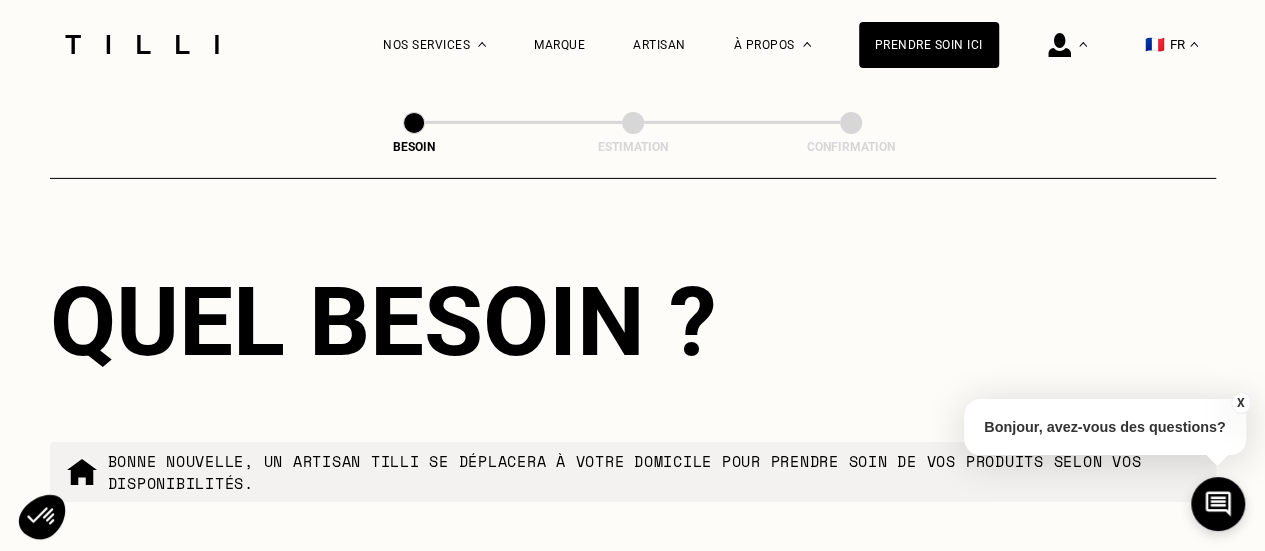 scroll, scrollTop: 3194, scrollLeft: 0, axis: vertical 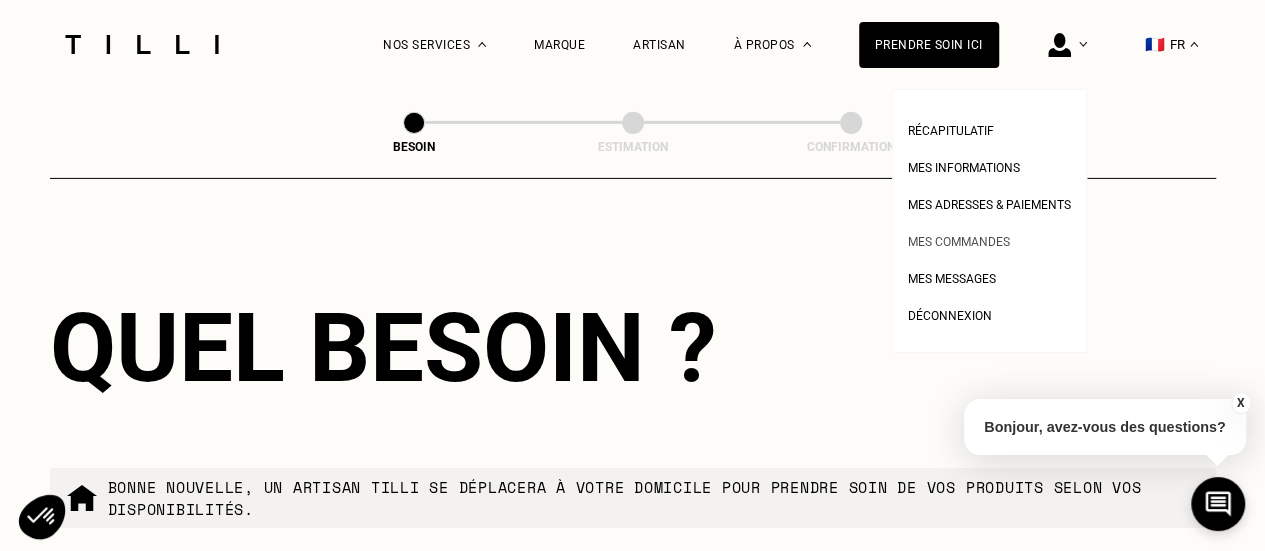 click on "Mes commandes" at bounding box center [959, 242] 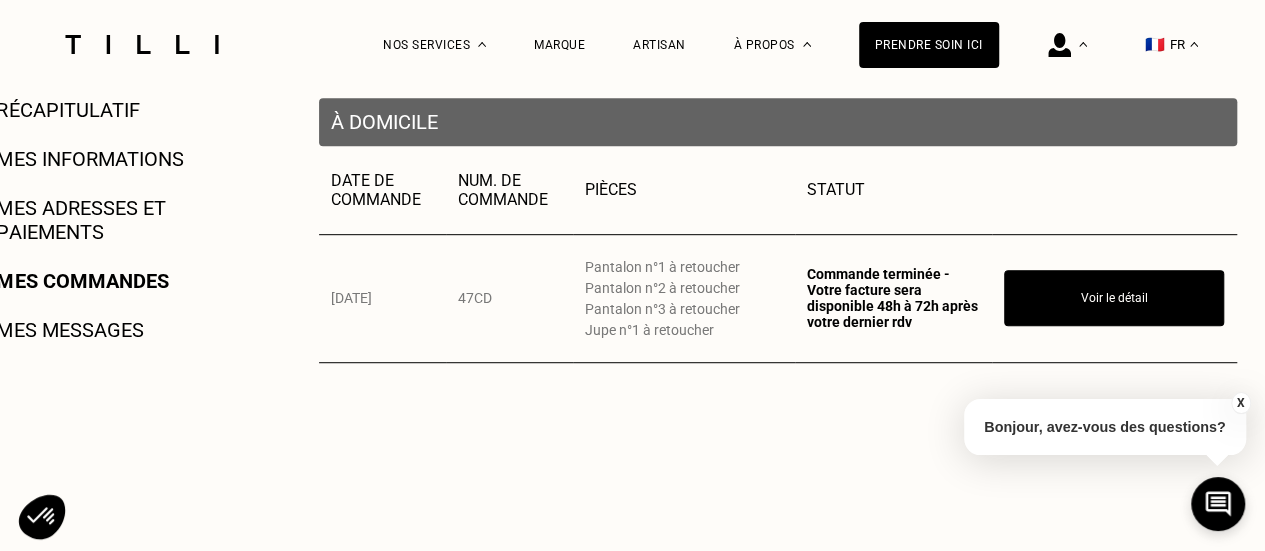 scroll, scrollTop: 0, scrollLeft: 0, axis: both 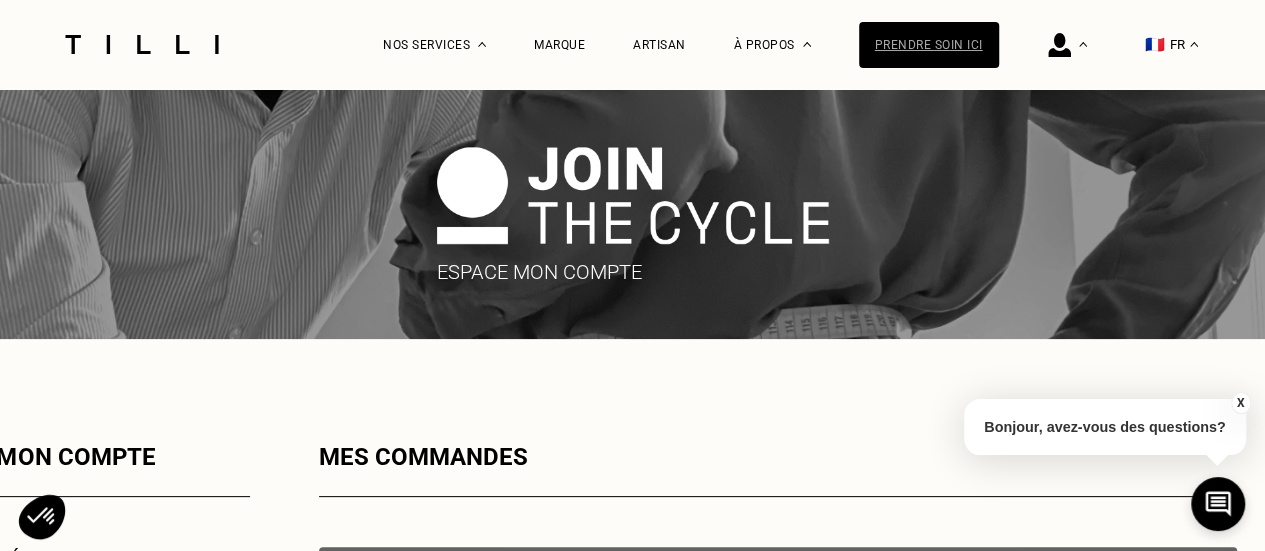 click on "Prendre soin ici" at bounding box center (929, 45) 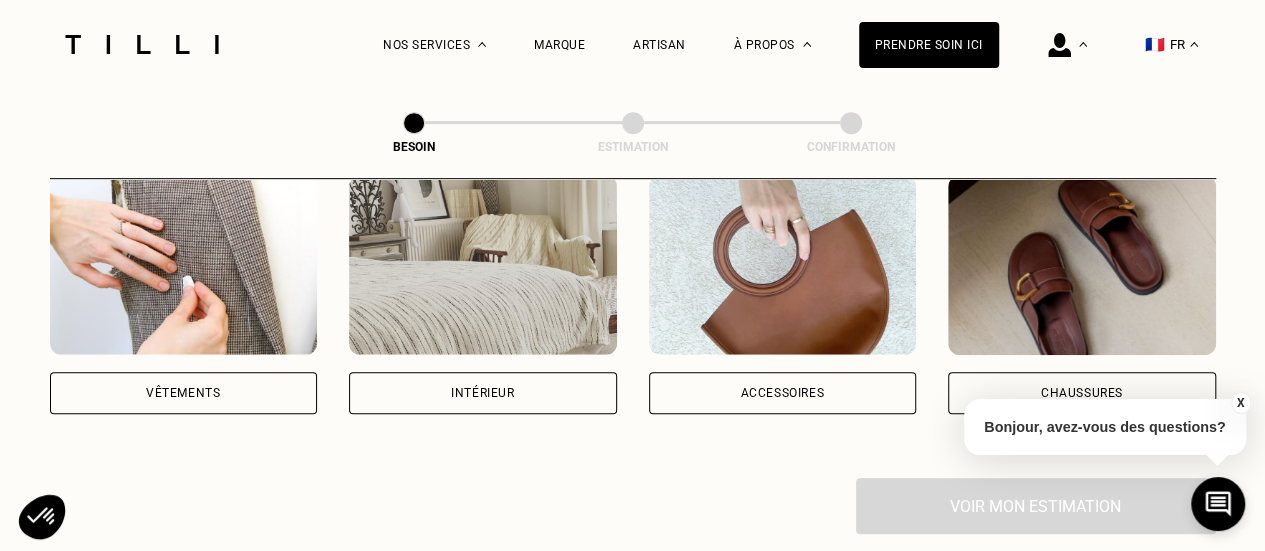 scroll, scrollTop: 422, scrollLeft: 0, axis: vertical 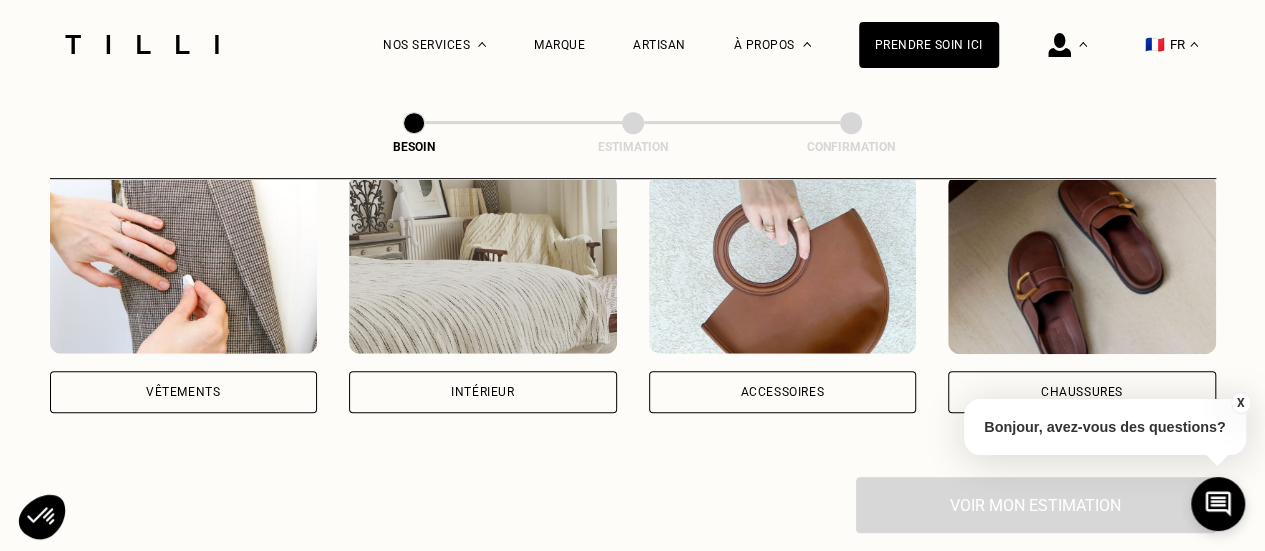 click on "Vêtements" at bounding box center [184, 392] 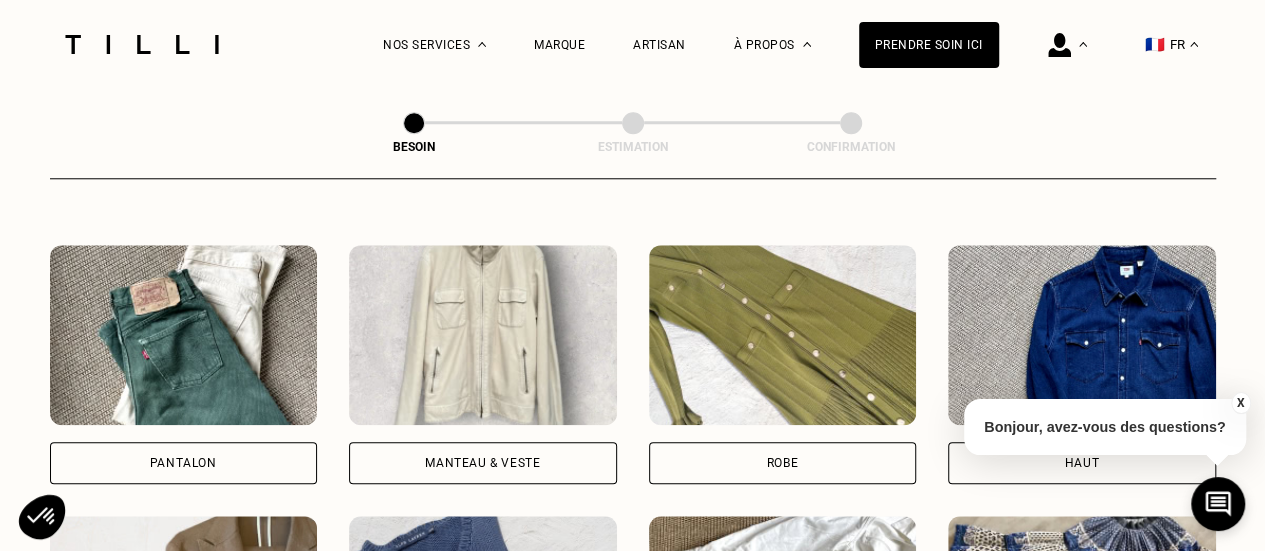 scroll, scrollTop: 896, scrollLeft: 0, axis: vertical 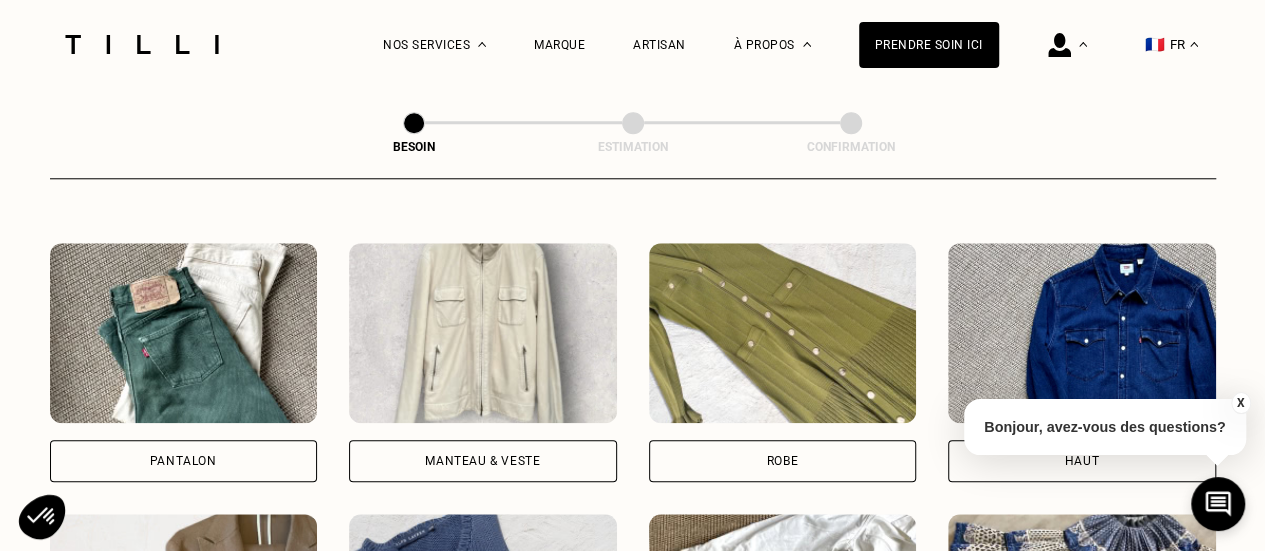 click on "Pantalon" at bounding box center (184, 362) 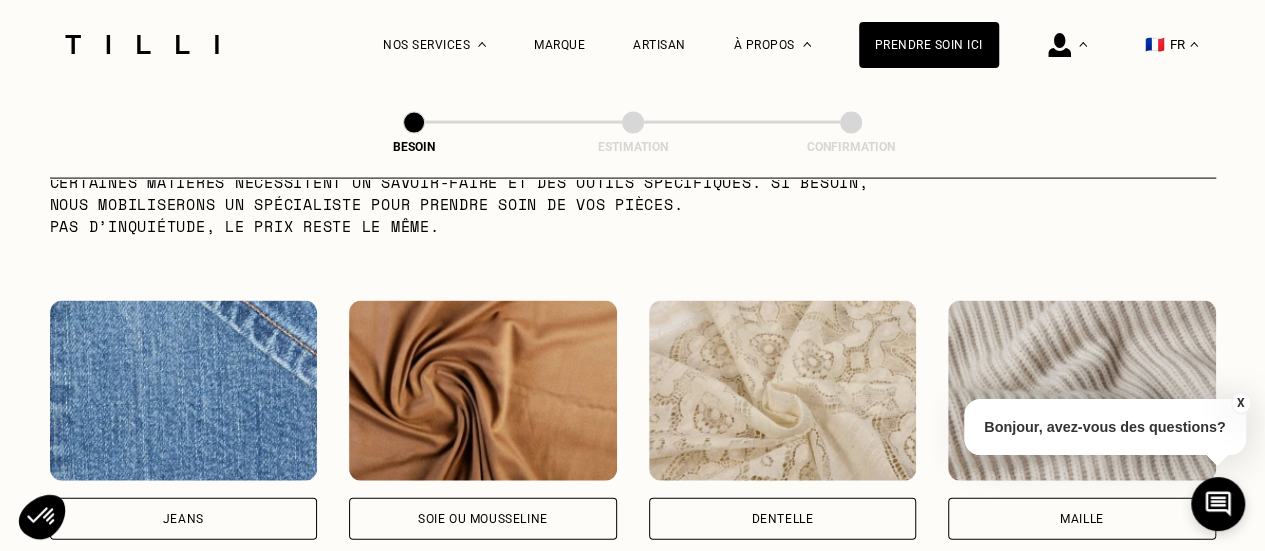 scroll, scrollTop: 2060, scrollLeft: 0, axis: vertical 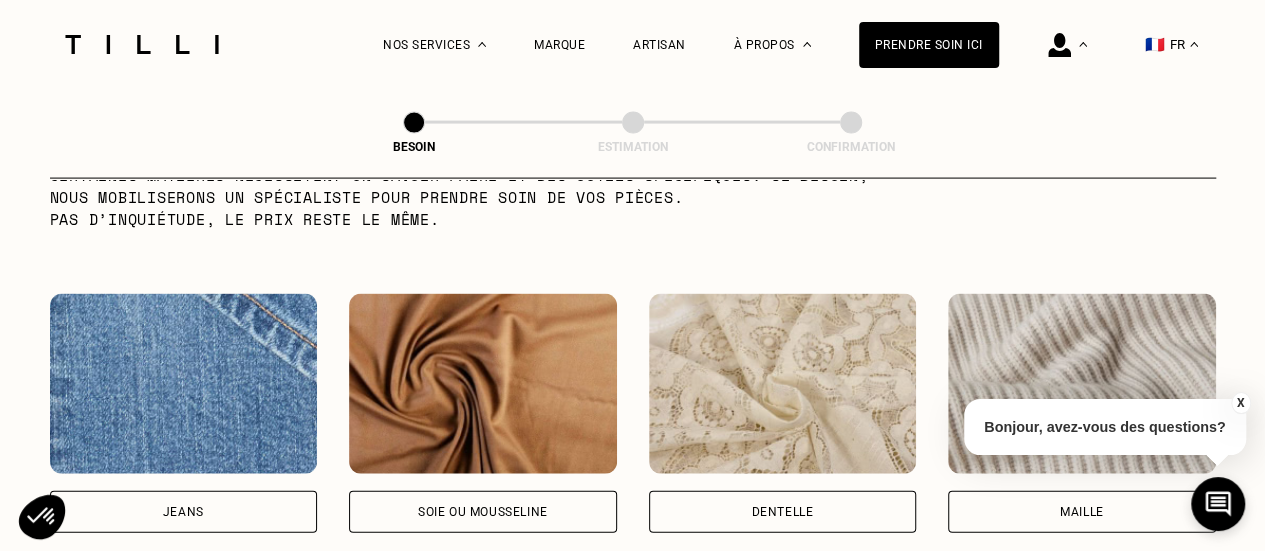 click at bounding box center [184, 384] 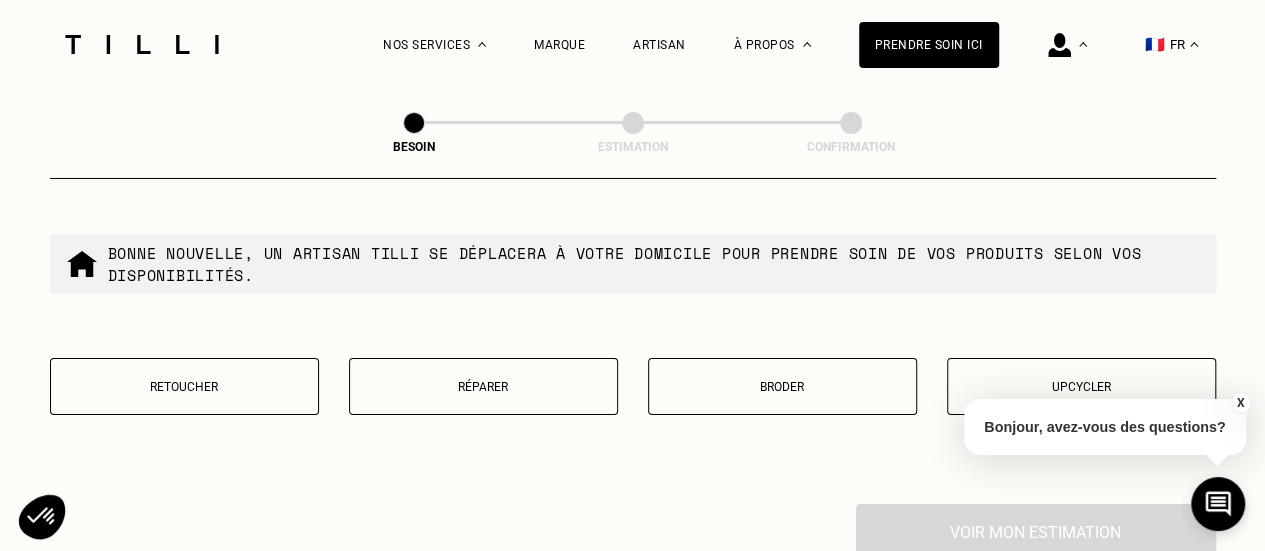 scroll, scrollTop: 3426, scrollLeft: 0, axis: vertical 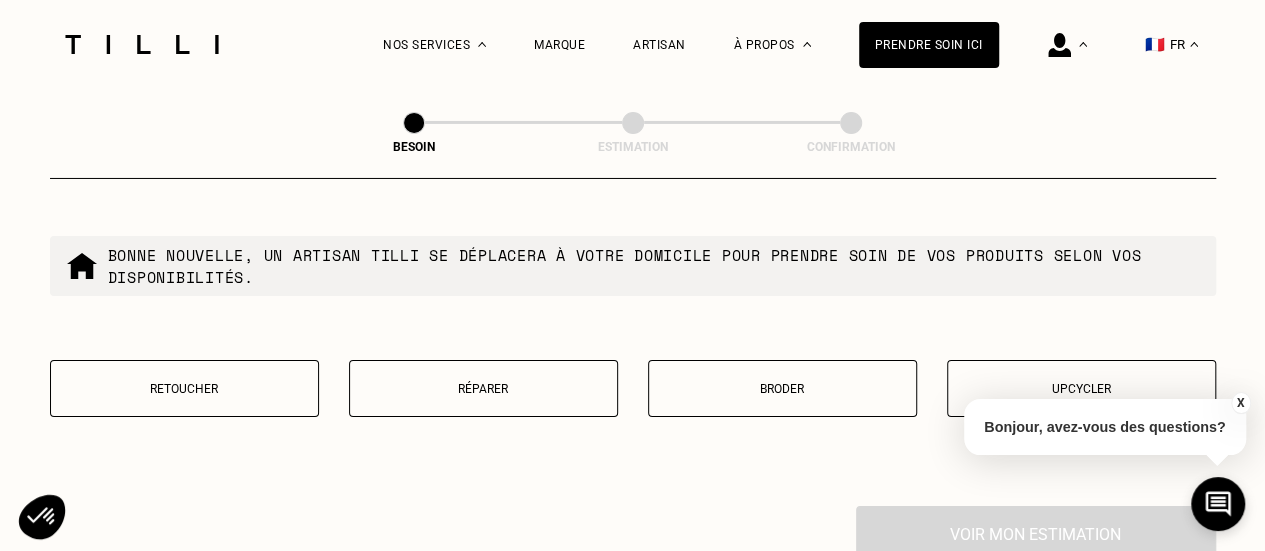 click on "Retoucher" at bounding box center (184, 389) 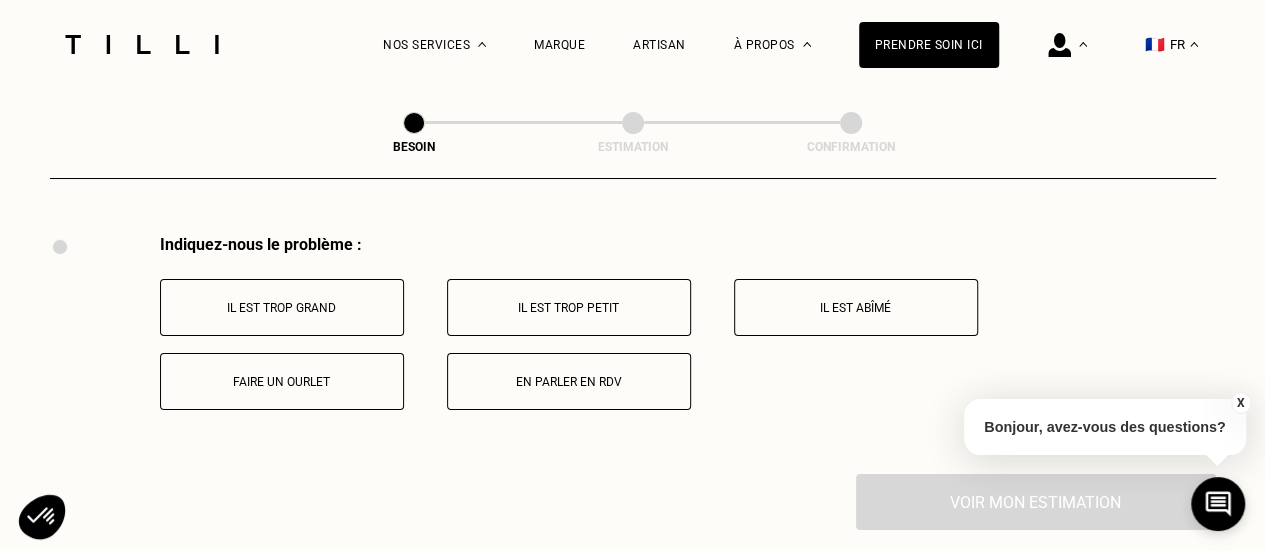 scroll, scrollTop: 3698, scrollLeft: 0, axis: vertical 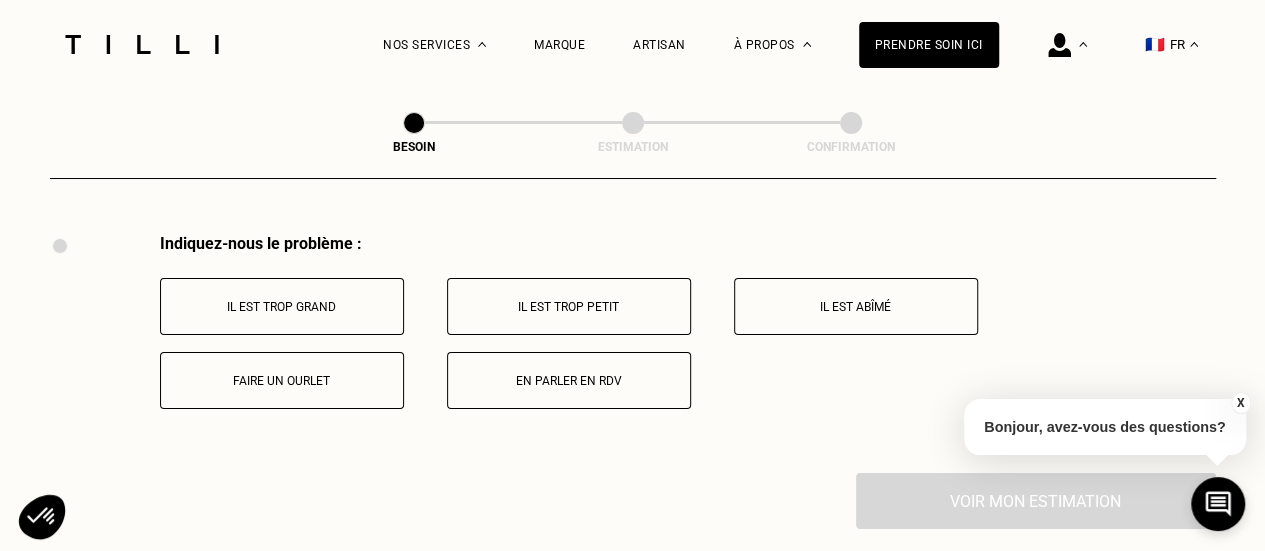 click on "Faire un ourlet" at bounding box center [282, 380] 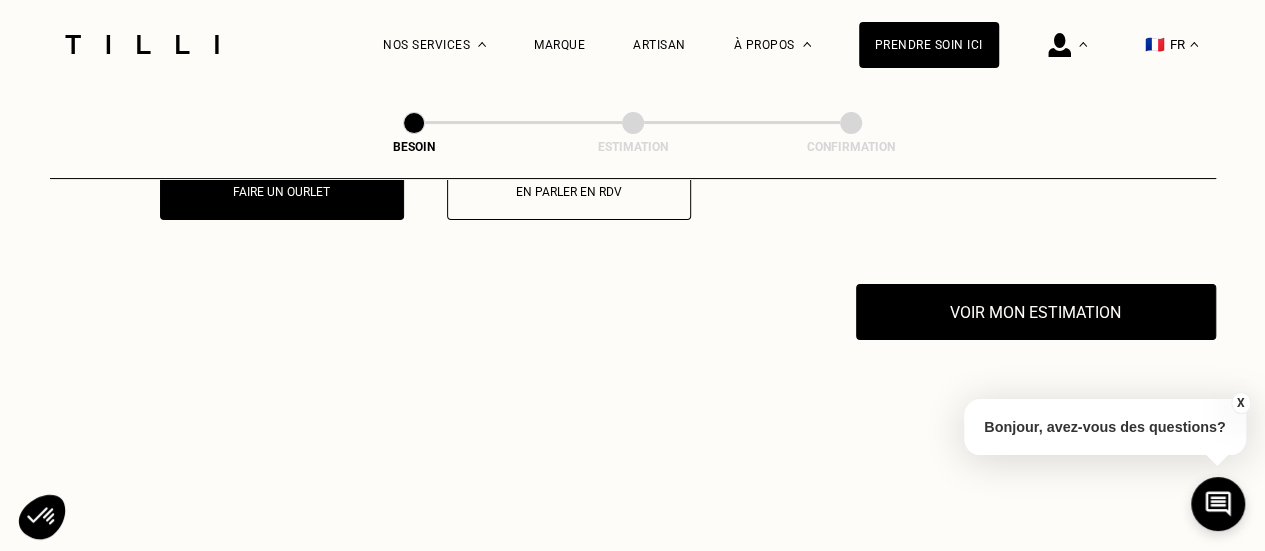 scroll, scrollTop: 3935, scrollLeft: 0, axis: vertical 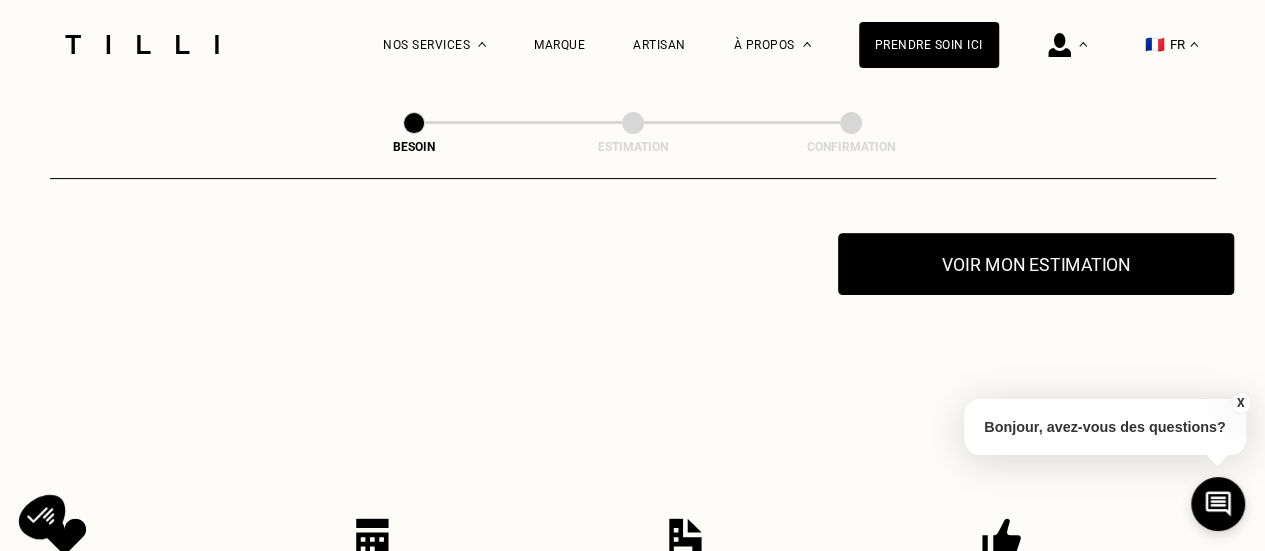 click on "Voir mon estimation" at bounding box center (1036, 264) 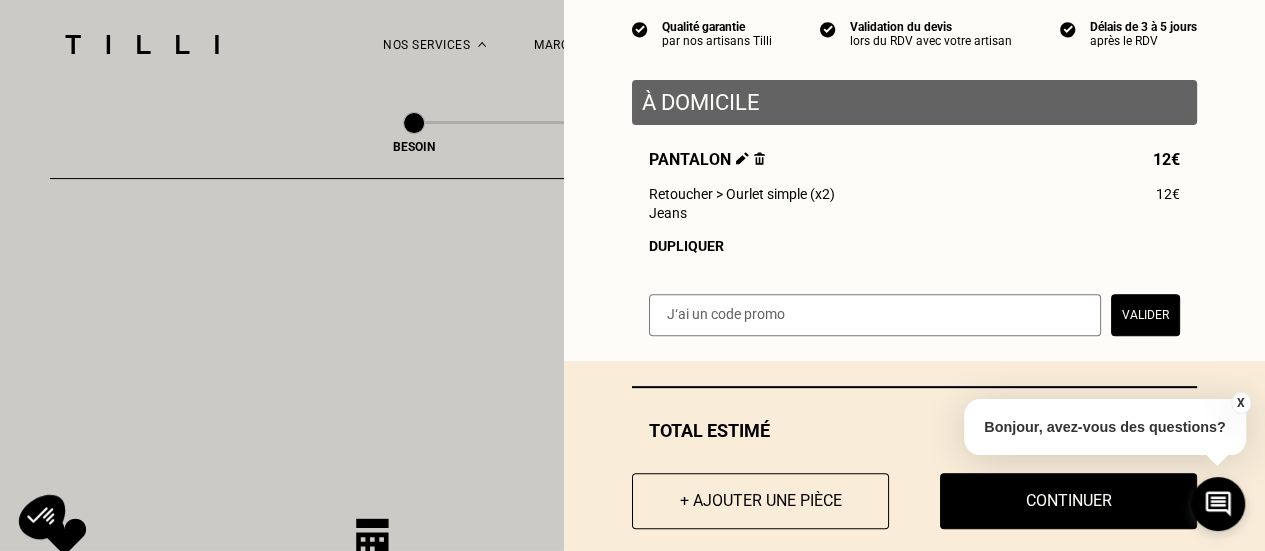 scroll, scrollTop: 216, scrollLeft: 0, axis: vertical 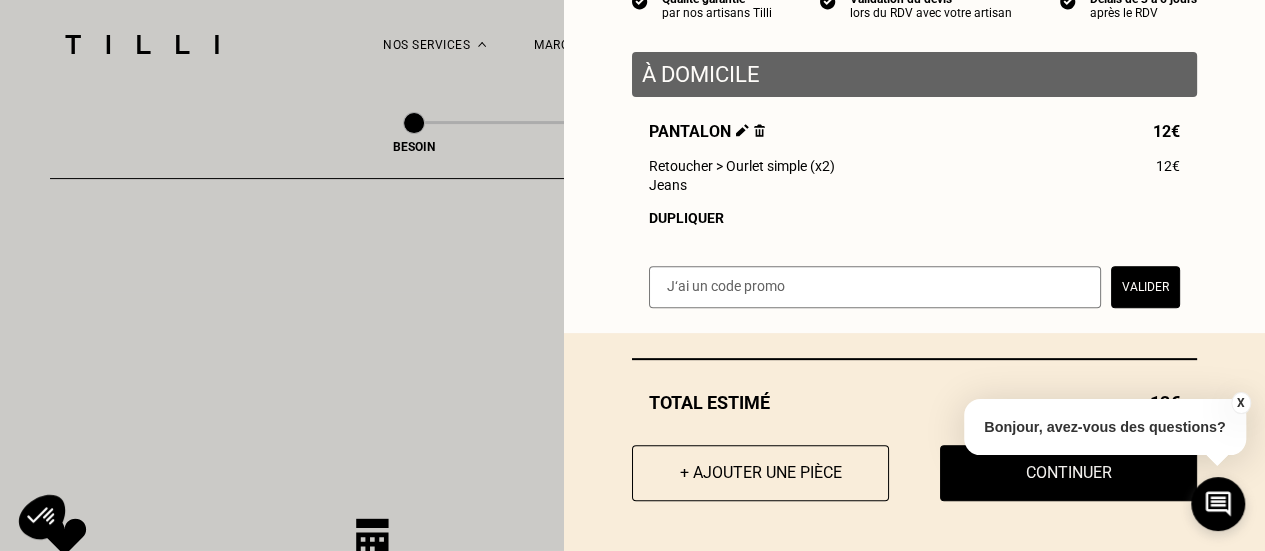 click on "Dupliquer" at bounding box center (914, 218) 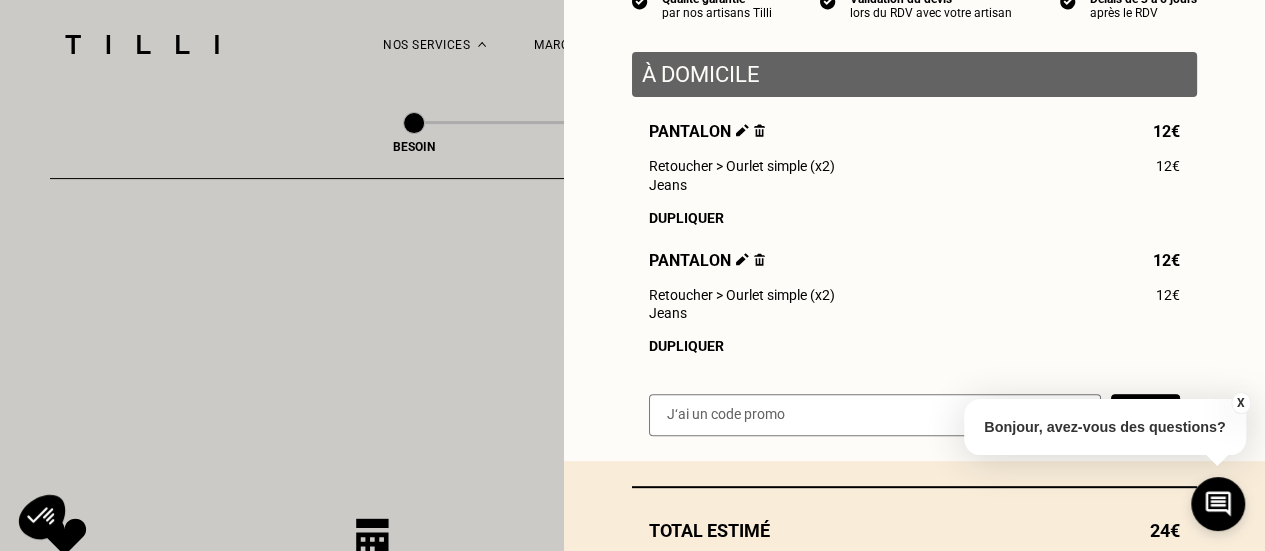 scroll, scrollTop: 354, scrollLeft: 0, axis: vertical 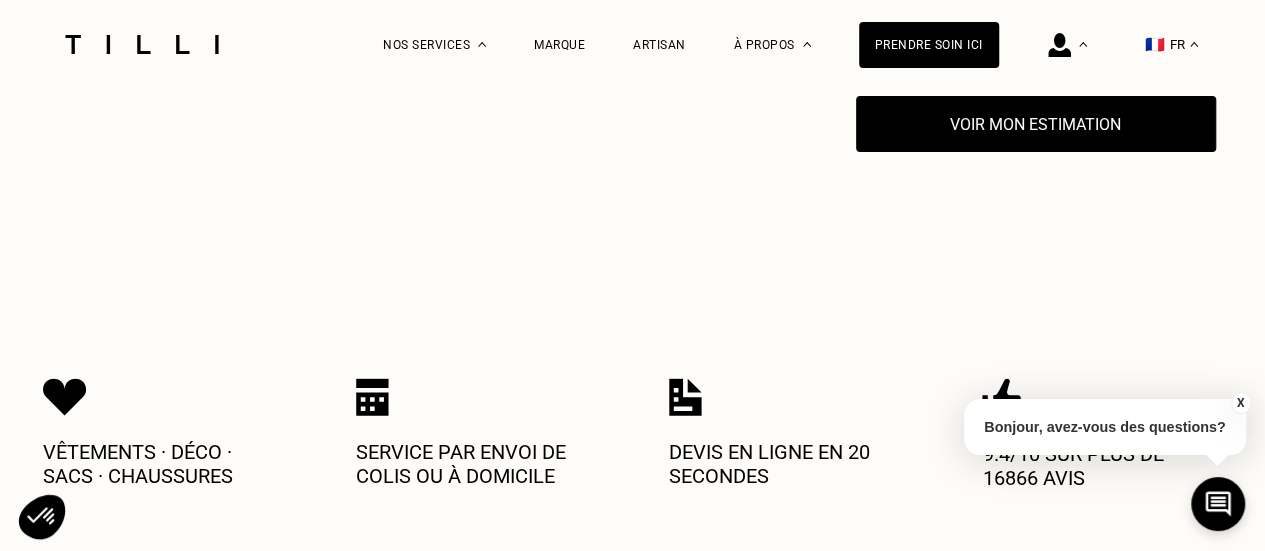 click on "X" at bounding box center [1240, 403] 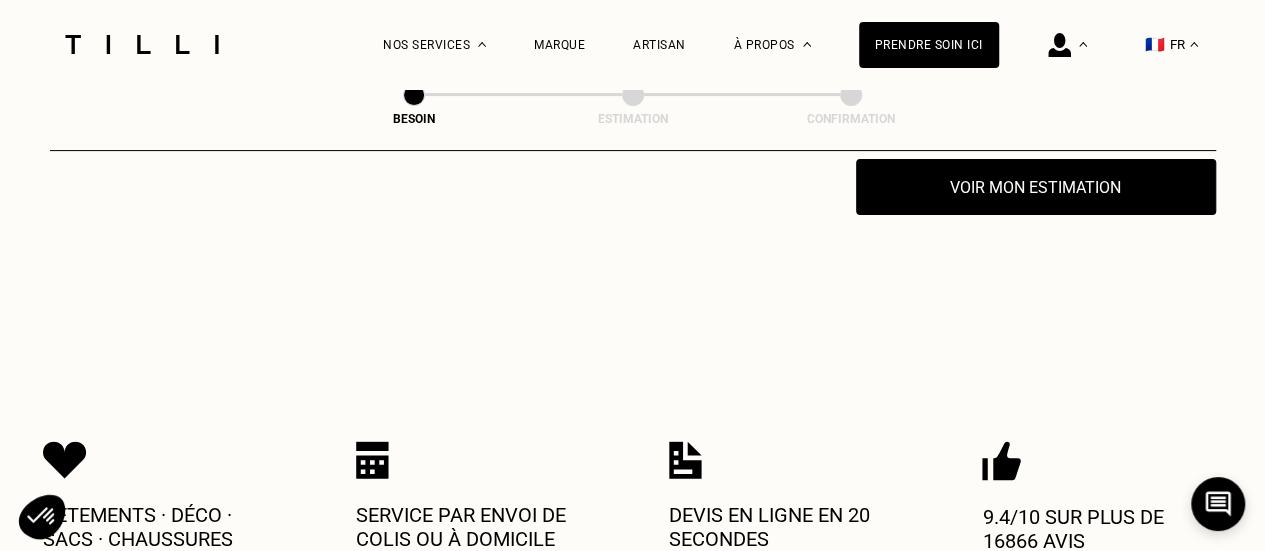 scroll, scrollTop: 4003, scrollLeft: 0, axis: vertical 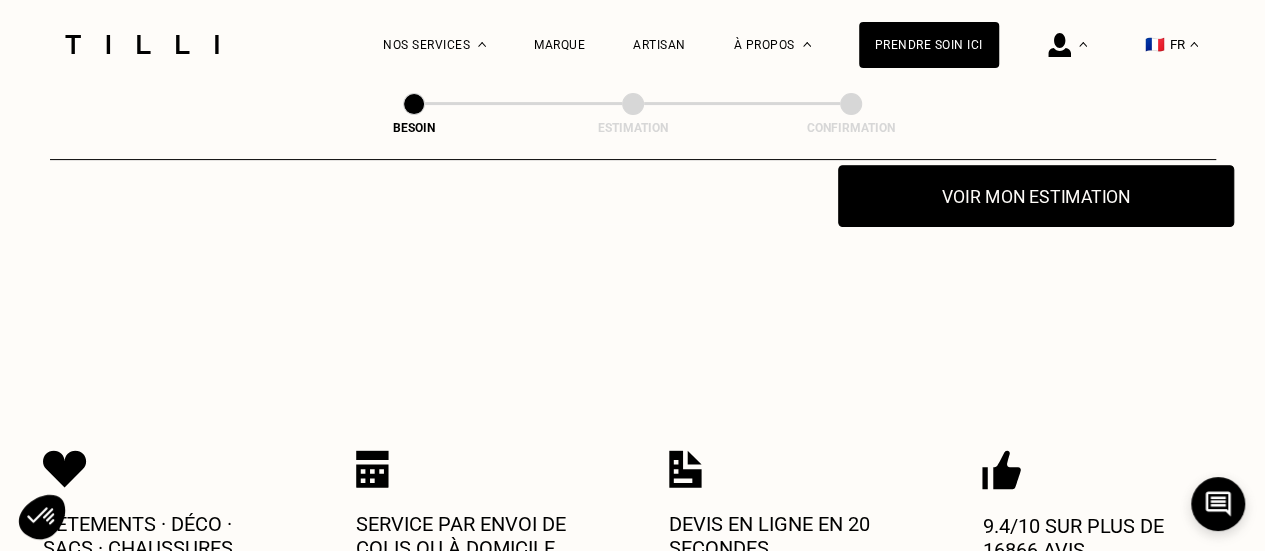 click on "Voir mon estimation" at bounding box center [1036, 196] 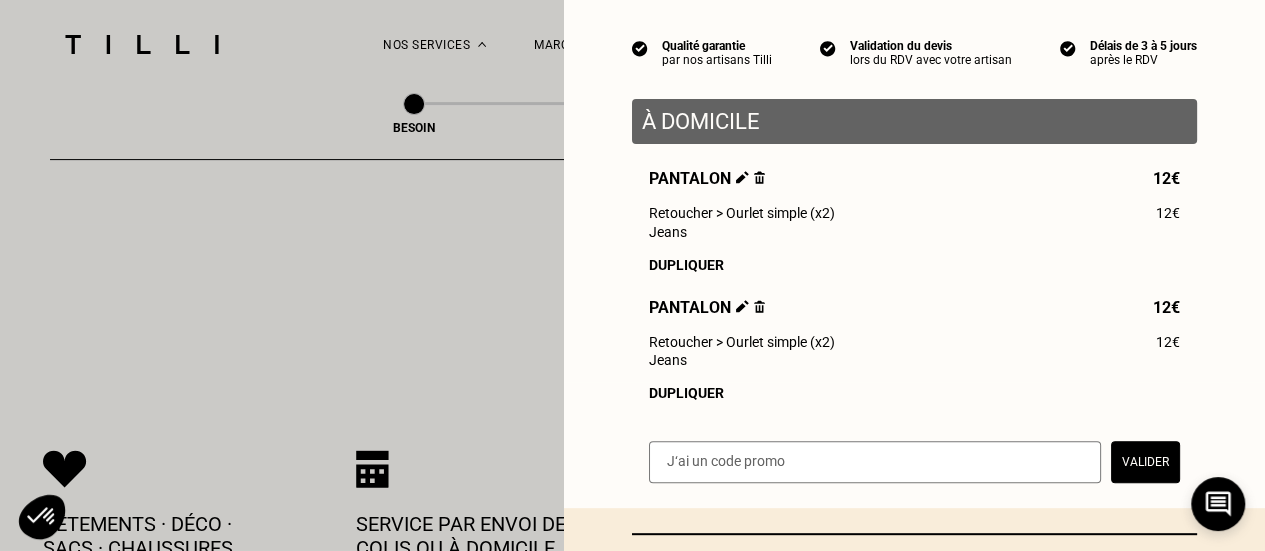 scroll, scrollTop: 170, scrollLeft: 0, axis: vertical 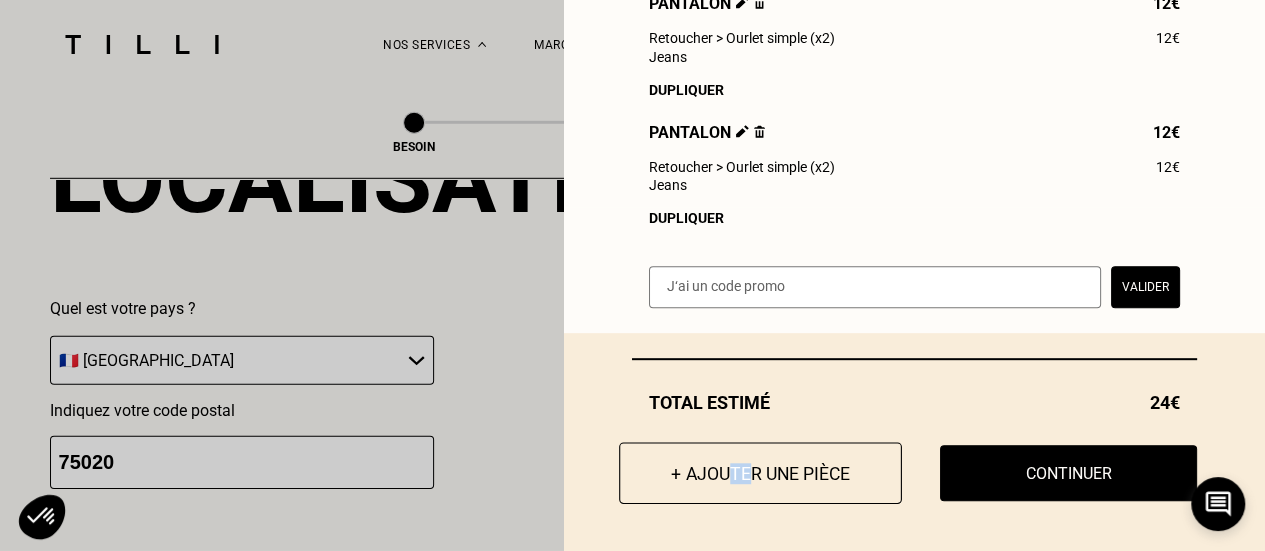 drag, startPoint x: 720, startPoint y: 504, endPoint x: 735, endPoint y: 478, distance: 30.016663 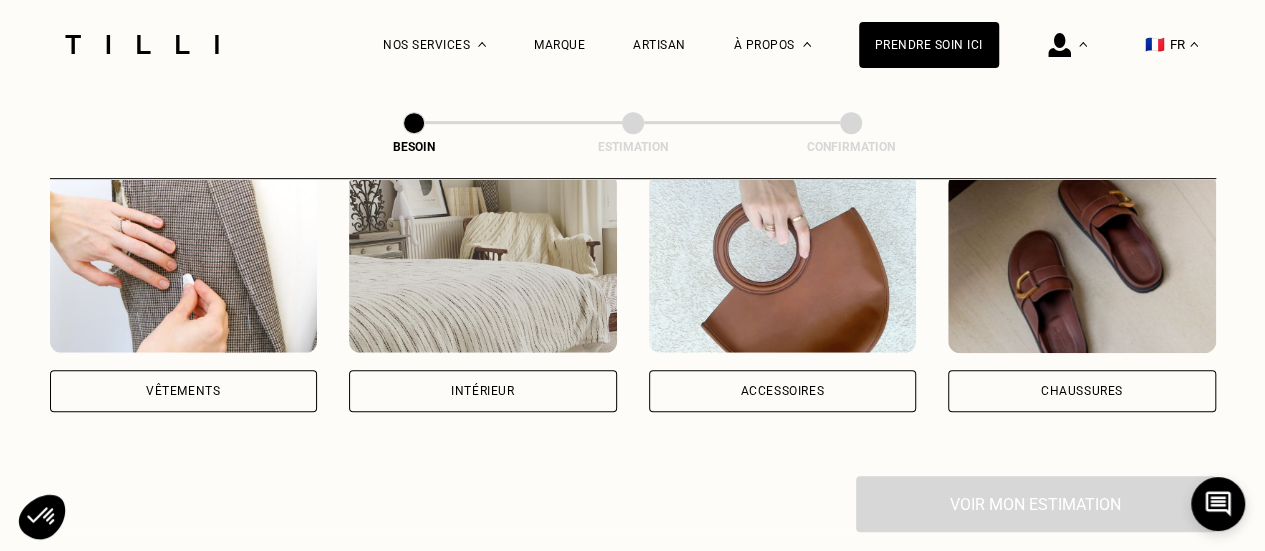 scroll, scrollTop: 420, scrollLeft: 0, axis: vertical 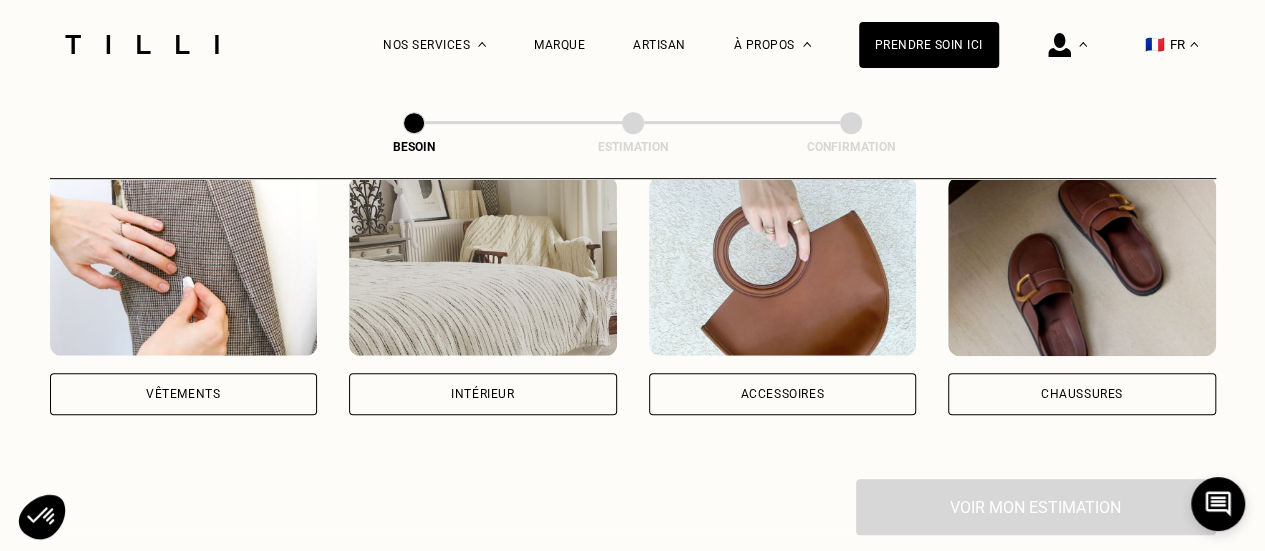 click on "Vêtements" at bounding box center (184, 394) 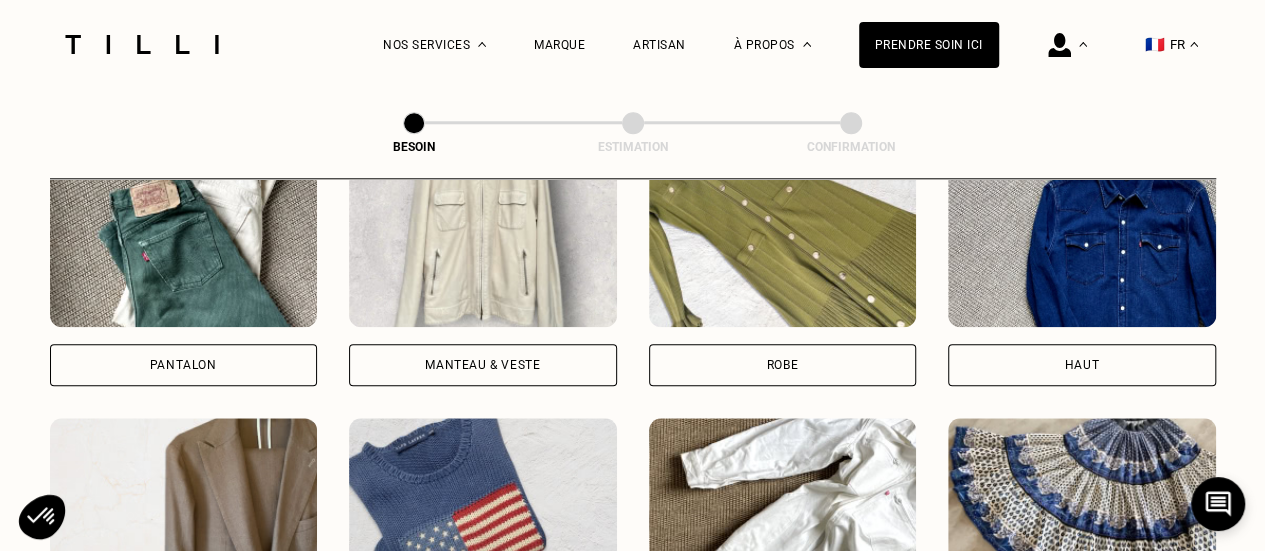 scroll, scrollTop: 994, scrollLeft: 0, axis: vertical 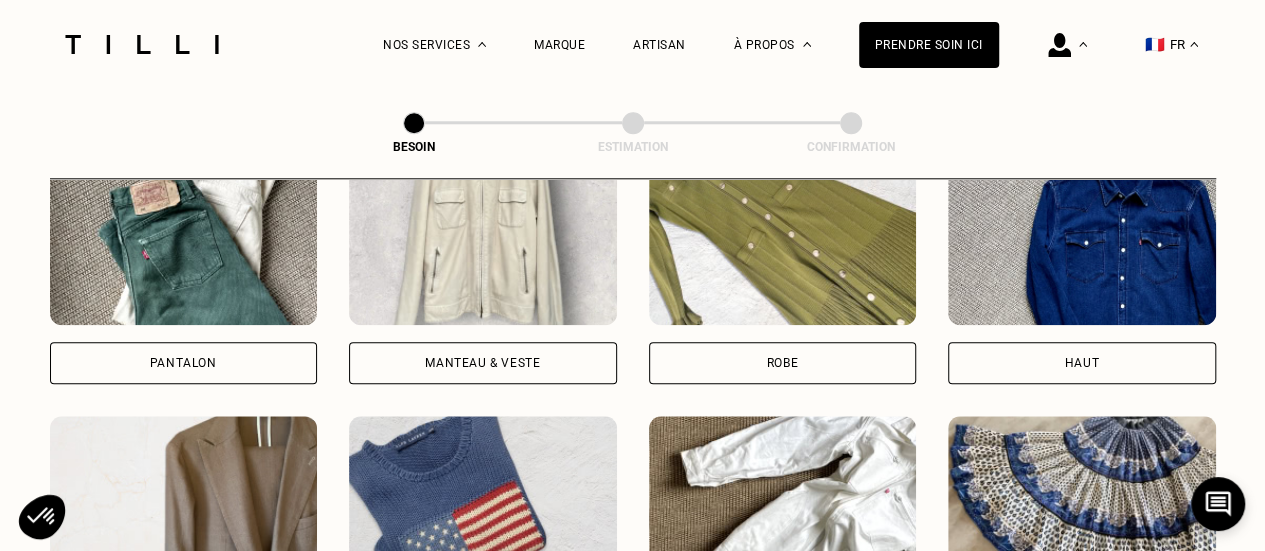click on "Pantalon" at bounding box center (184, 363) 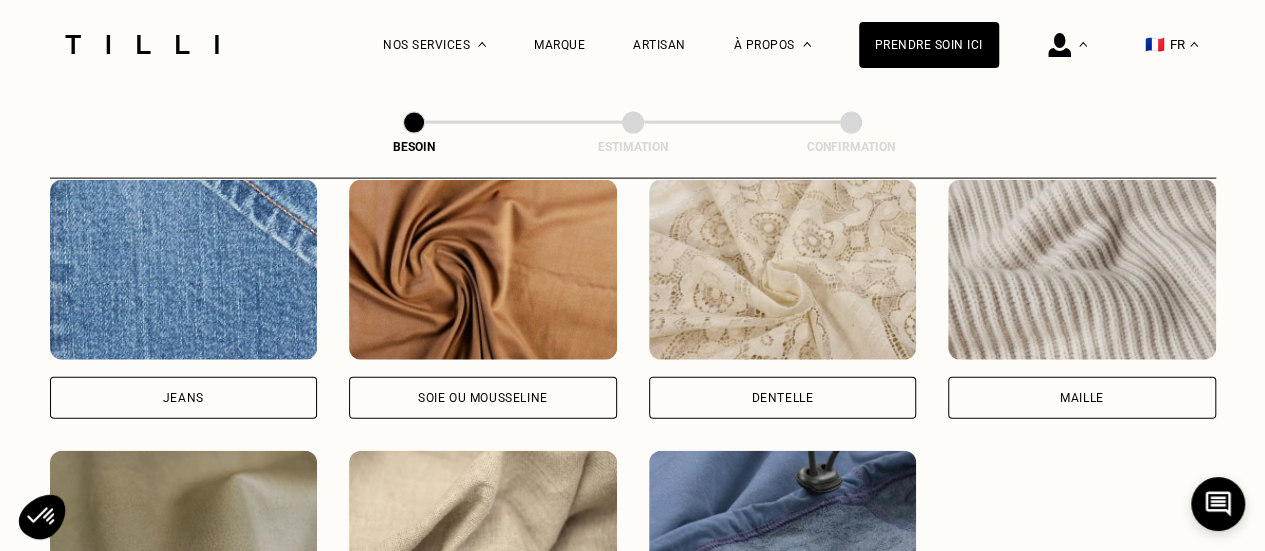 scroll, scrollTop: 2170, scrollLeft: 0, axis: vertical 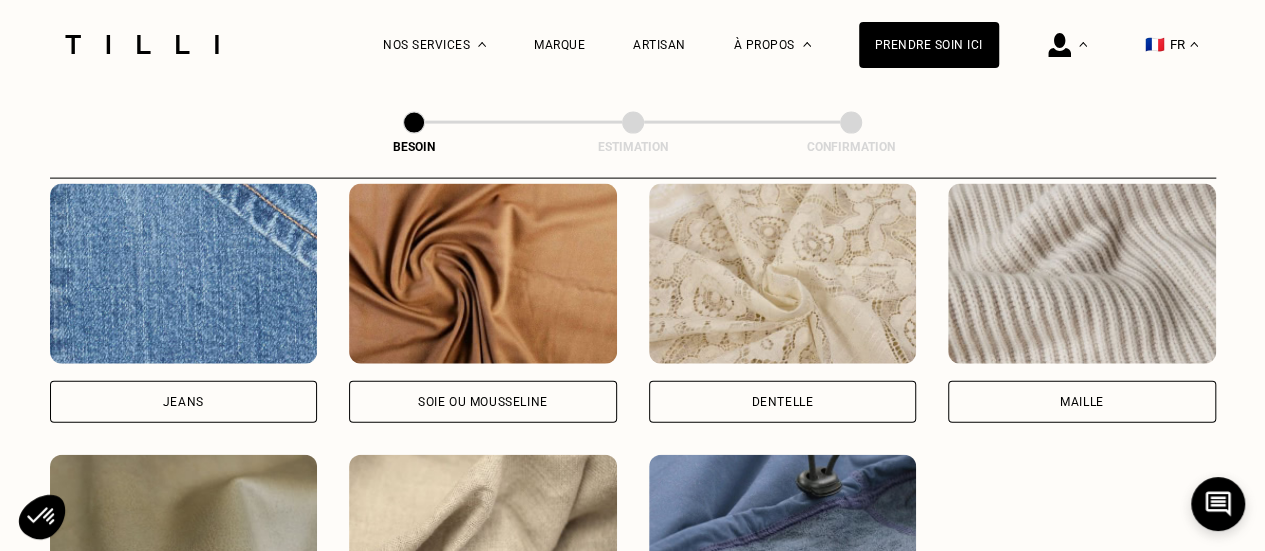 click at bounding box center [483, 274] 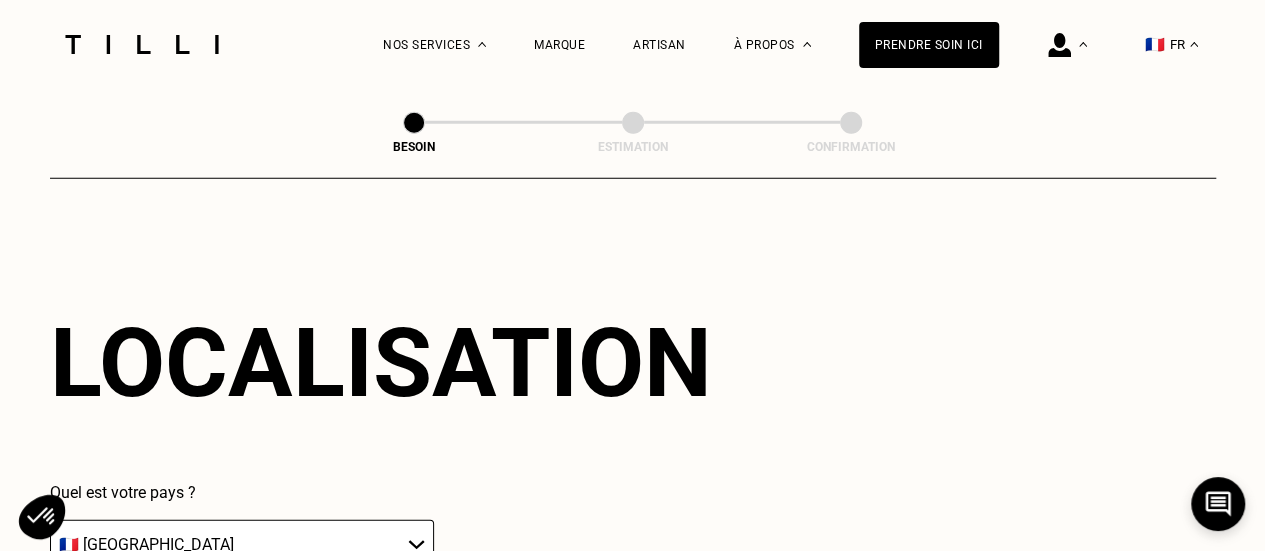 click on "Localisation Quel est votre pays ? 🇩🇪   [GEOGRAPHIC_DATA] 🇦🇹   [GEOGRAPHIC_DATA] 🇧🇪   [GEOGRAPHIC_DATA] 🇧🇬   Bulgarie 🇨🇾   Chypre 🇭🇷   Croatie 🇩🇰   [GEOGRAPHIC_DATA] 🇪🇸   [GEOGRAPHIC_DATA] 🇪🇪   [GEOGRAPHIC_DATA] 🇫🇮   [GEOGRAPHIC_DATA] 🇫🇷   [GEOGRAPHIC_DATA] 🇬🇷   [GEOGRAPHIC_DATA] 🇭🇺   [GEOGRAPHIC_DATA] 🇮🇪   [GEOGRAPHIC_DATA] 🇮🇹   [GEOGRAPHIC_DATA] 🇱🇻   [GEOGRAPHIC_DATA] 🇱🇮   [GEOGRAPHIC_DATA] 🇱🇹   [GEOGRAPHIC_DATA] 🇱🇺   [GEOGRAPHIC_DATA] 🇲🇹   [GEOGRAPHIC_DATA] 🇳🇴   [GEOGRAPHIC_DATA] 🇳🇱   [GEOGRAPHIC_DATA] 🇵🇱   [GEOGRAPHIC_DATA] 🇵🇹   [GEOGRAPHIC_DATA] 🇨🇿   [GEOGRAPHIC_DATA] 🇷🇴   [GEOGRAPHIC_DATA] 🇬🇧   [GEOGRAPHIC_DATA] 🇸🇰   Slovaquie 🇸🇮   [GEOGRAPHIC_DATA] 🇸🇪   [GEOGRAPHIC_DATA] 🇨🇭   [GEOGRAPHIC_DATA] Indiquez votre code postal 75020" at bounding box center (633, 490) 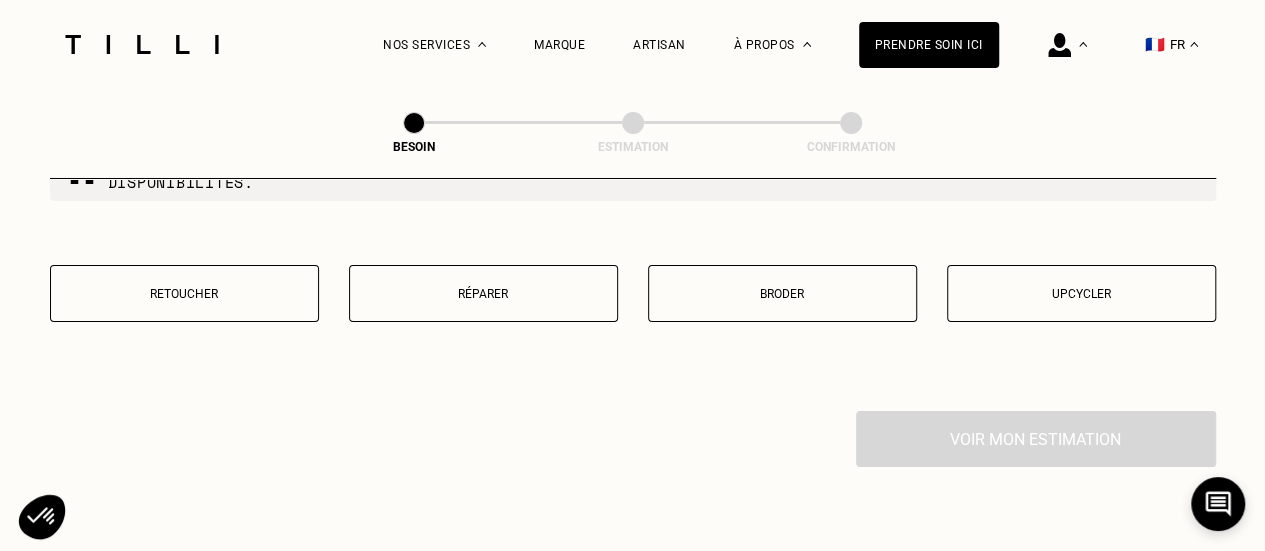 scroll, scrollTop: 3522, scrollLeft: 0, axis: vertical 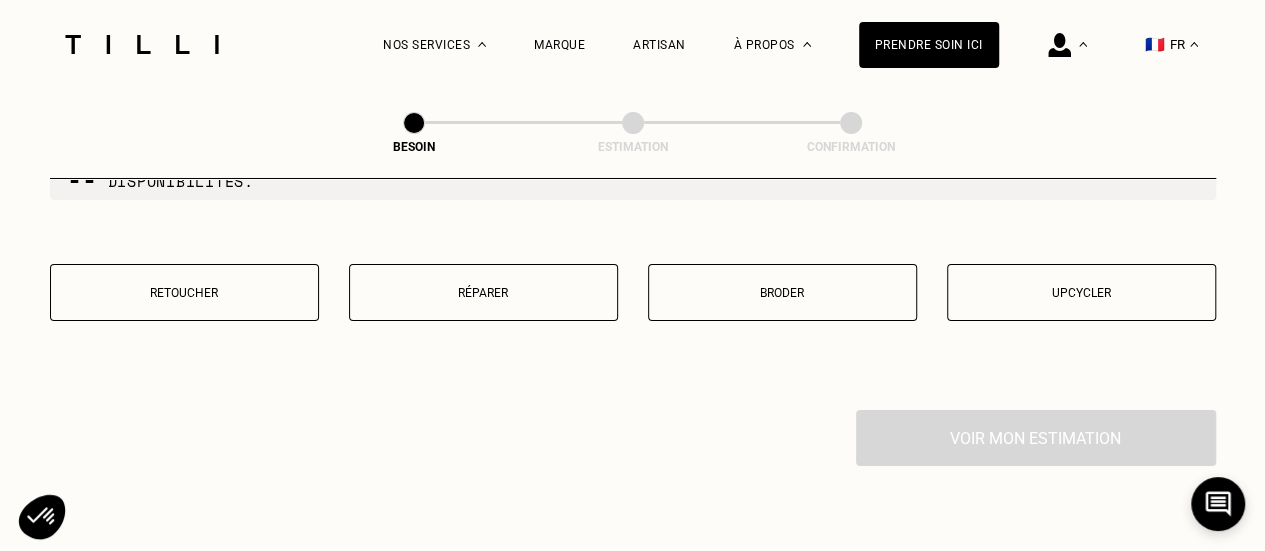 click on "Retoucher" at bounding box center (184, 293) 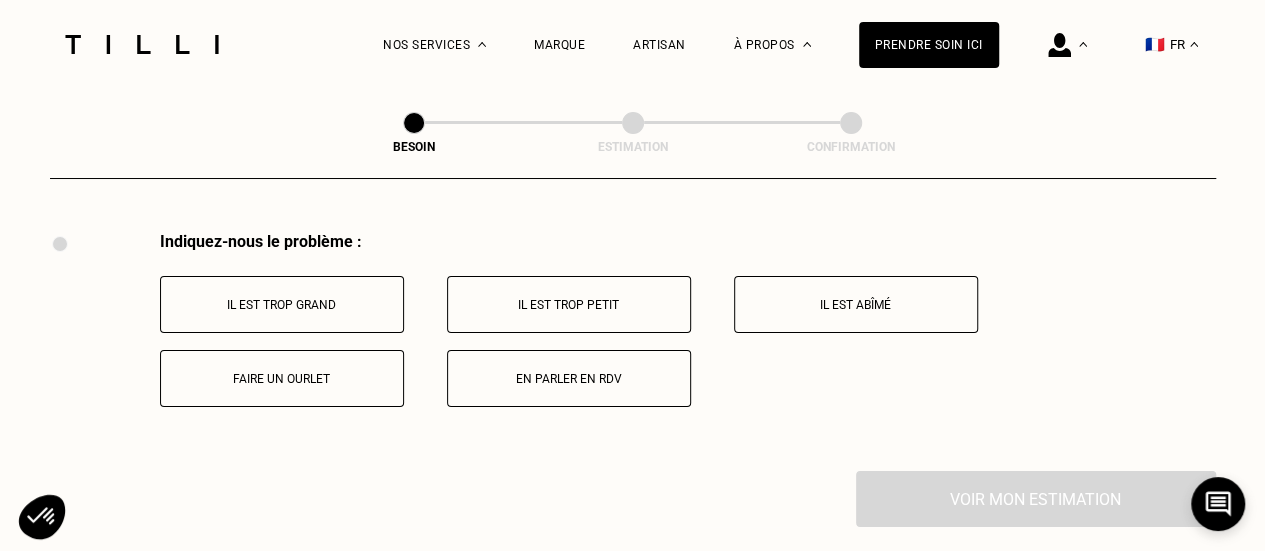 scroll, scrollTop: 3702, scrollLeft: 0, axis: vertical 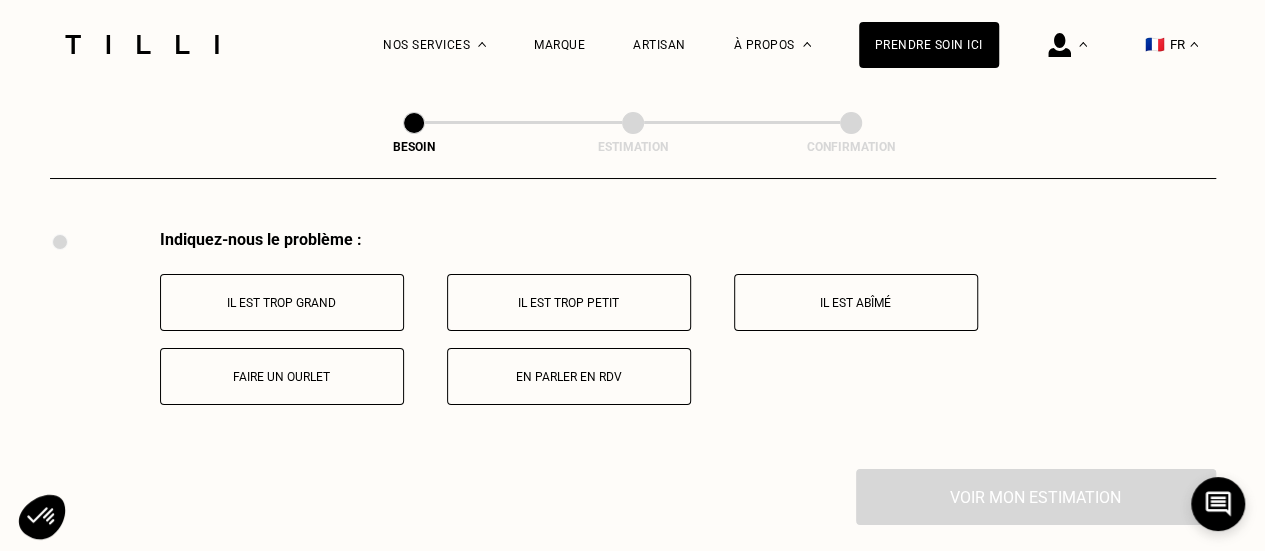 click on "En parler en RDV" at bounding box center [569, 377] 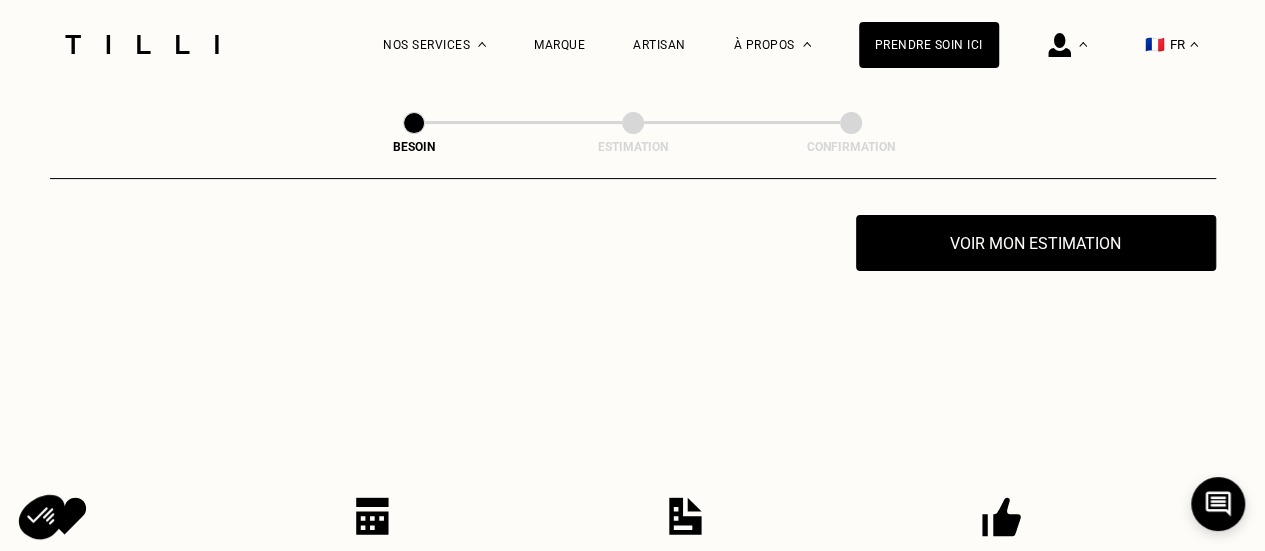 scroll, scrollTop: 3961, scrollLeft: 0, axis: vertical 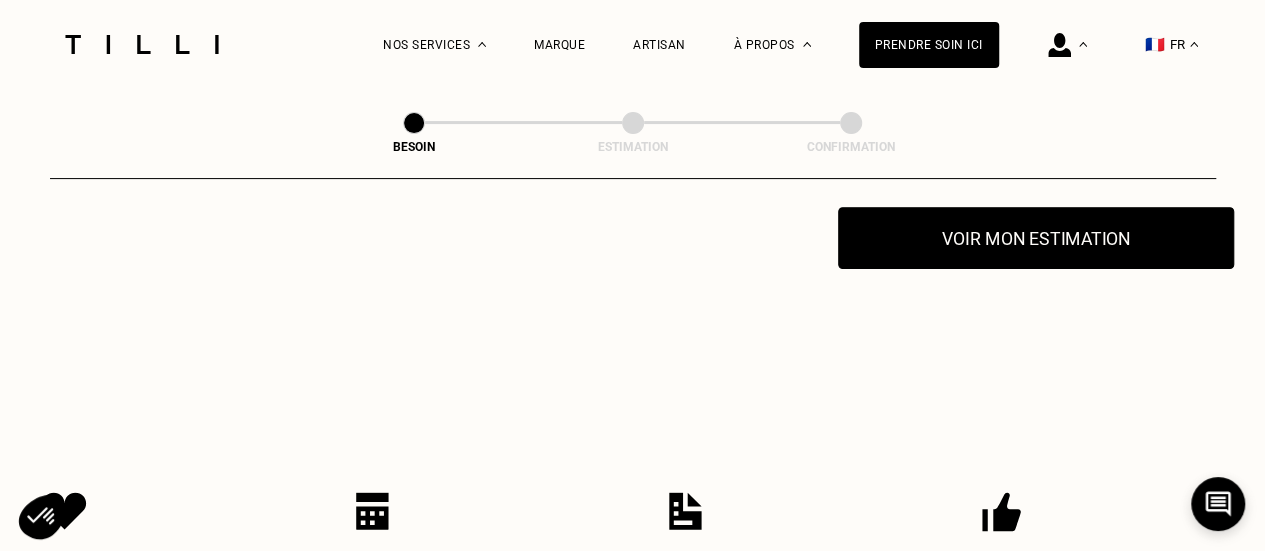 click on "Voir mon estimation" at bounding box center [1036, 238] 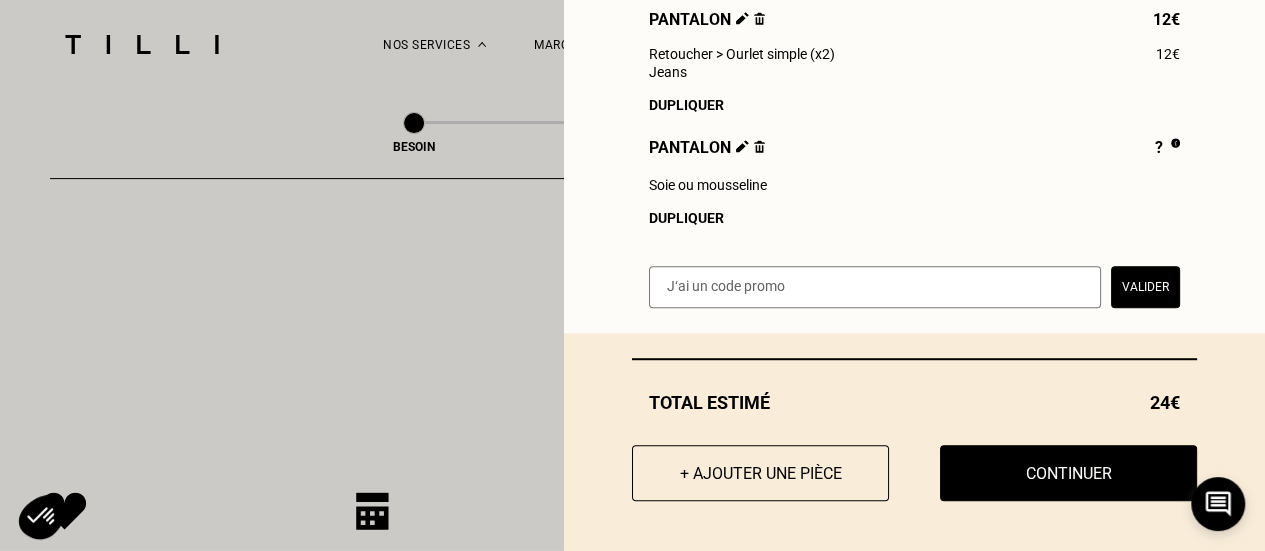 scroll, scrollTop: 463, scrollLeft: 0, axis: vertical 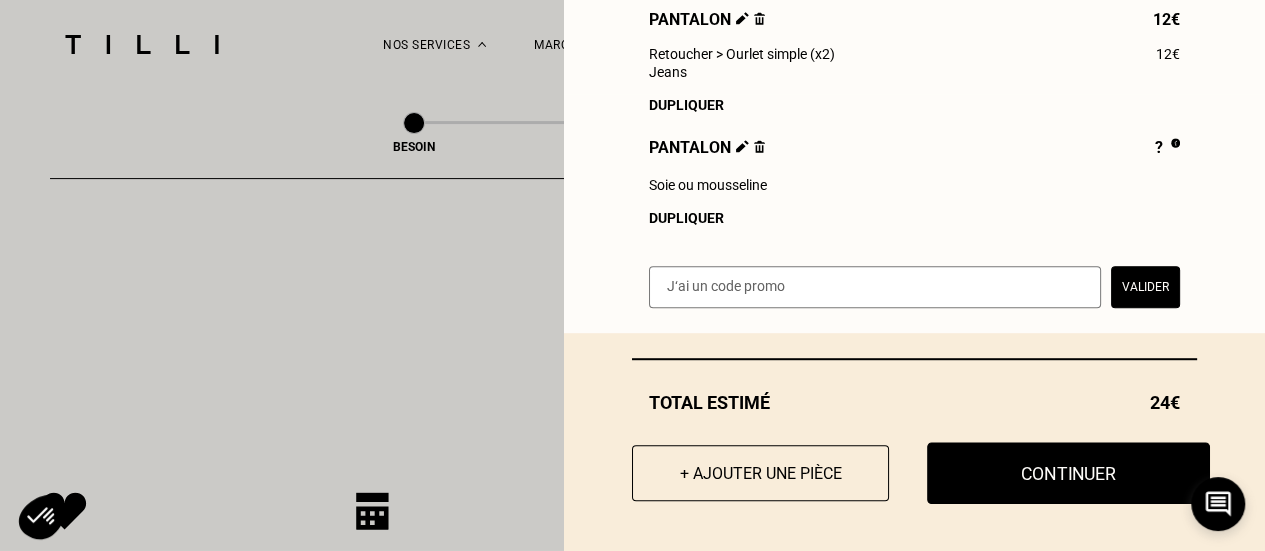 click on "Continuer" at bounding box center (1068, 473) 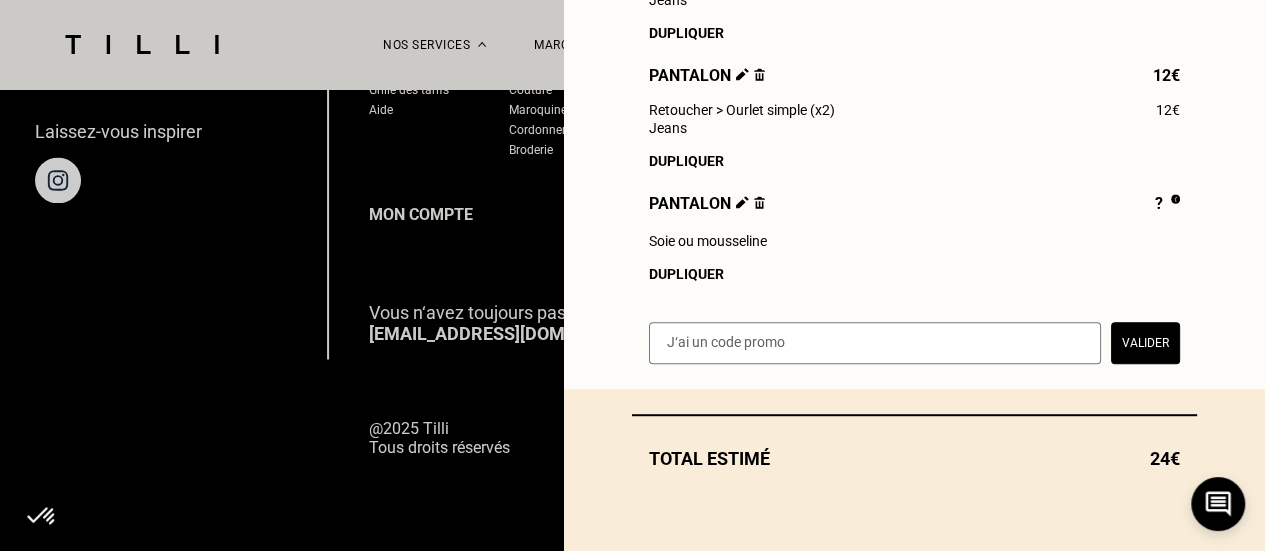 scroll, scrollTop: 1475, scrollLeft: 0, axis: vertical 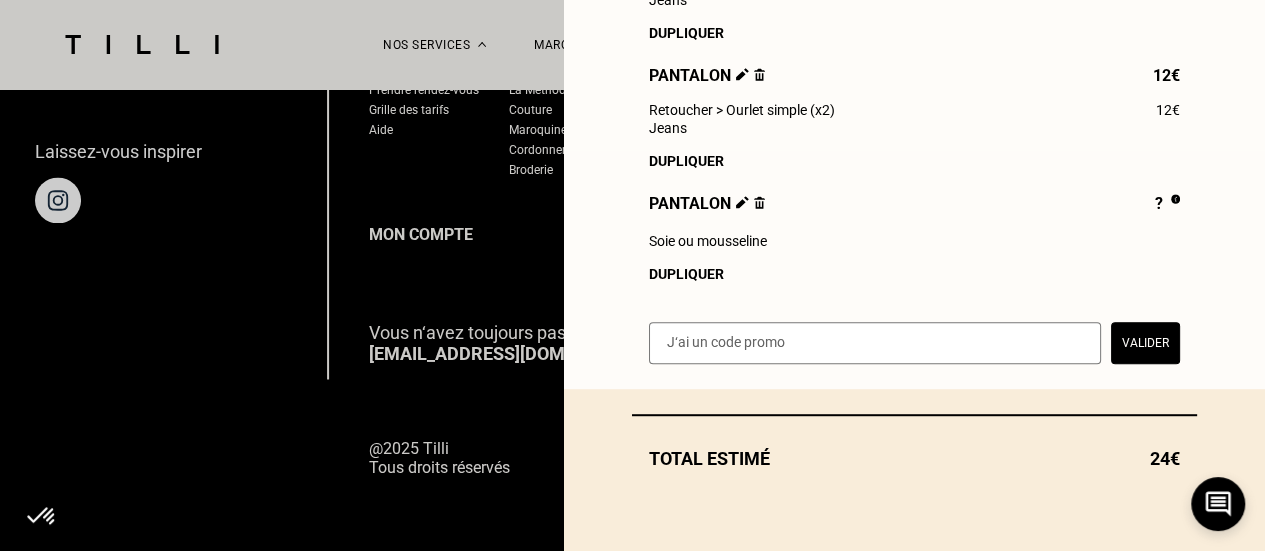 select on "FR" 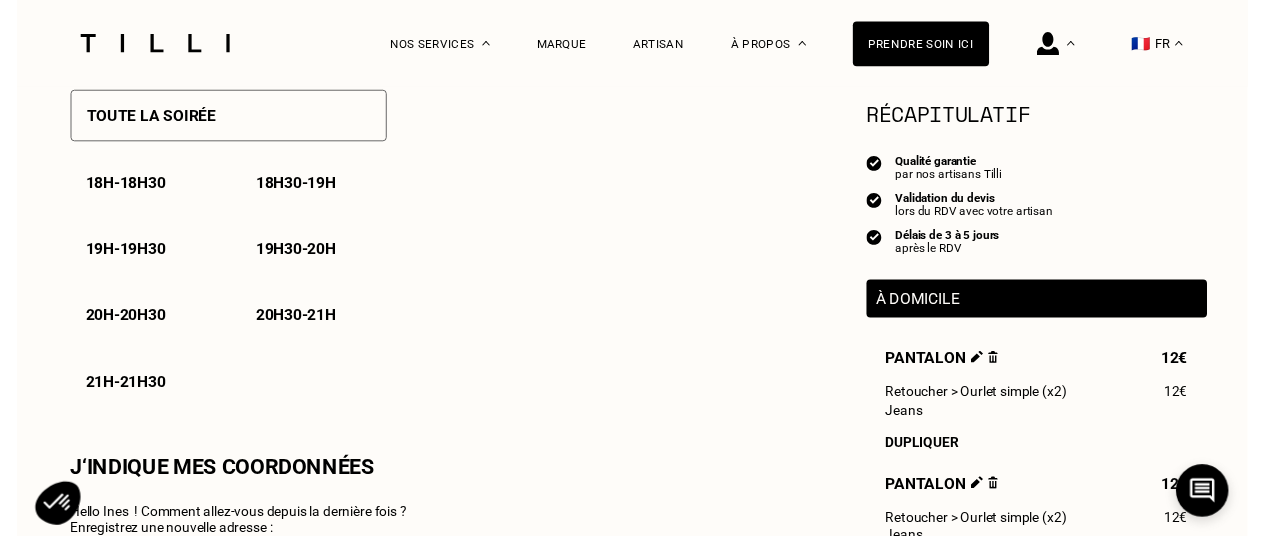 scroll, scrollTop: 0, scrollLeft: 0, axis: both 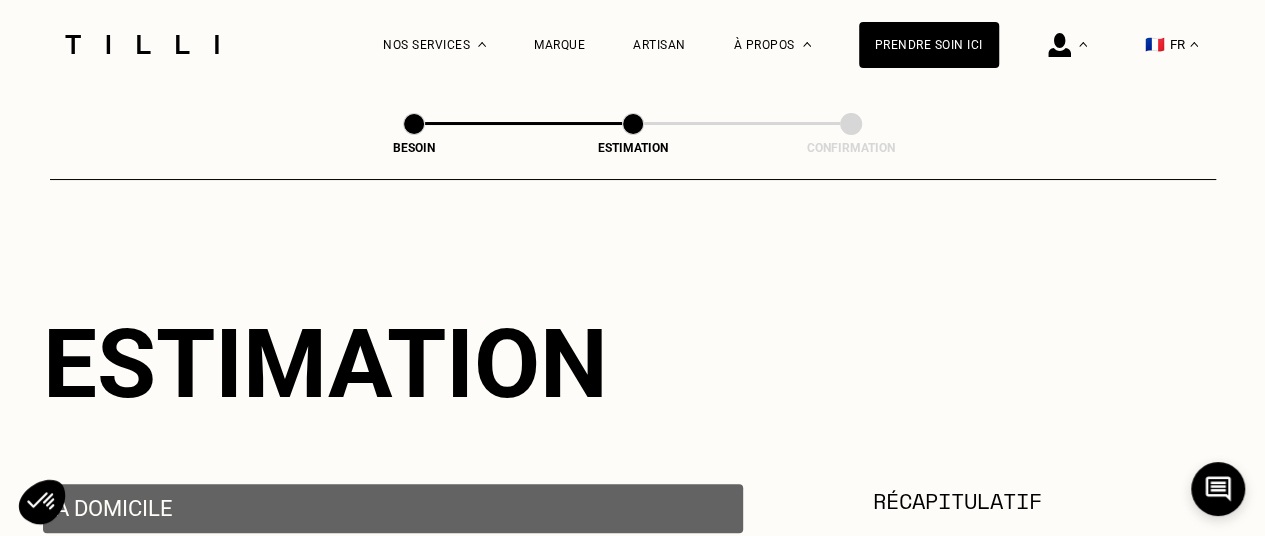 type on "06 45 47 68 51" 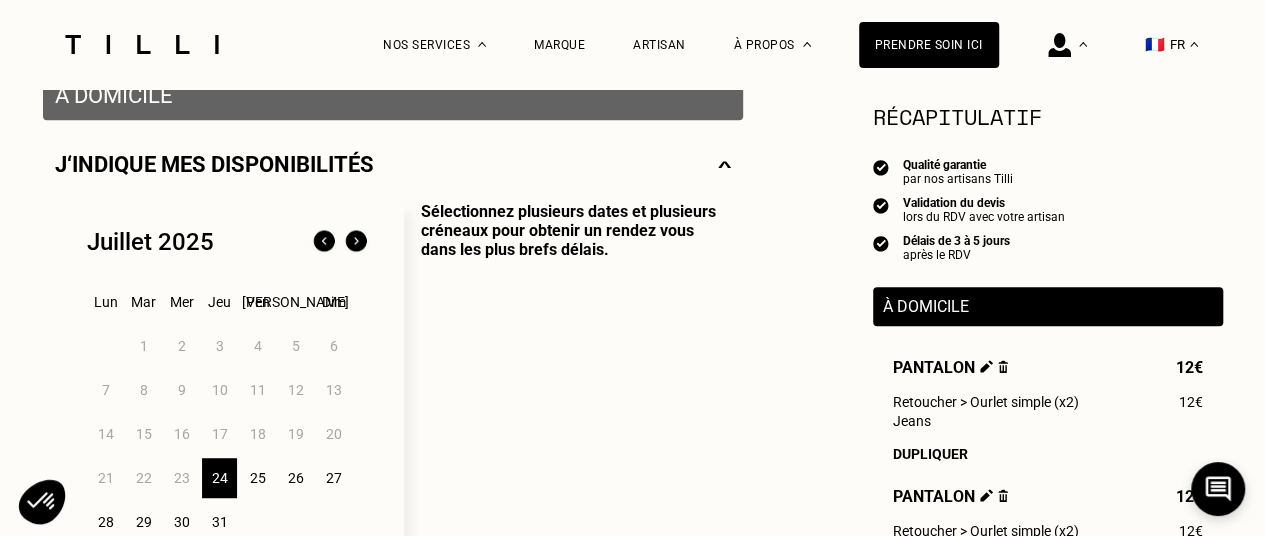 scroll, scrollTop: 428, scrollLeft: 0, axis: vertical 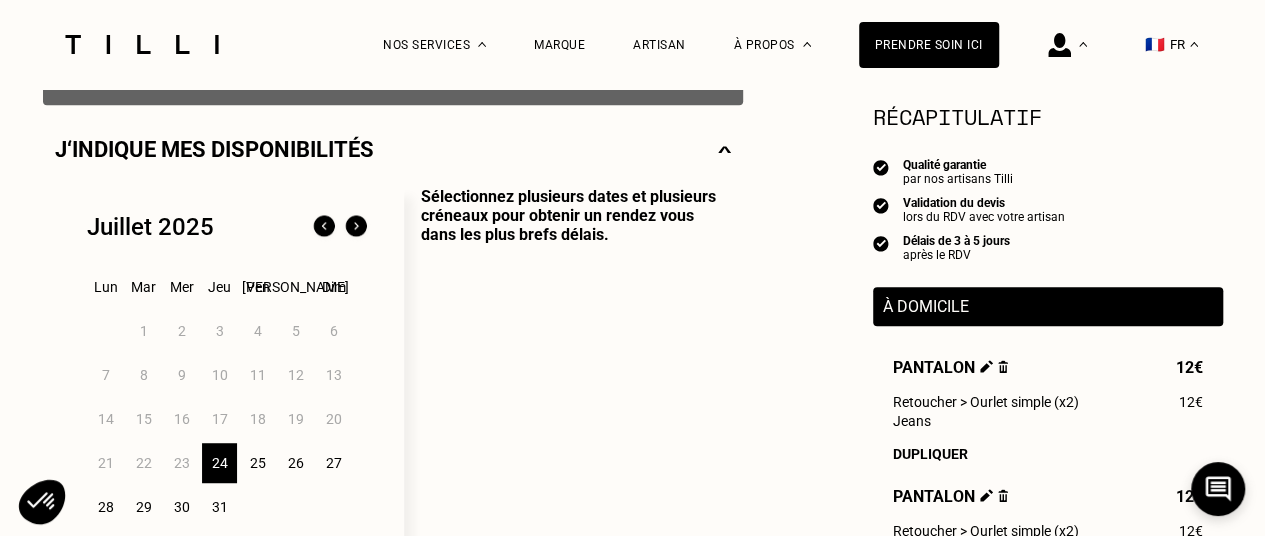click on "24" at bounding box center [219, 463] 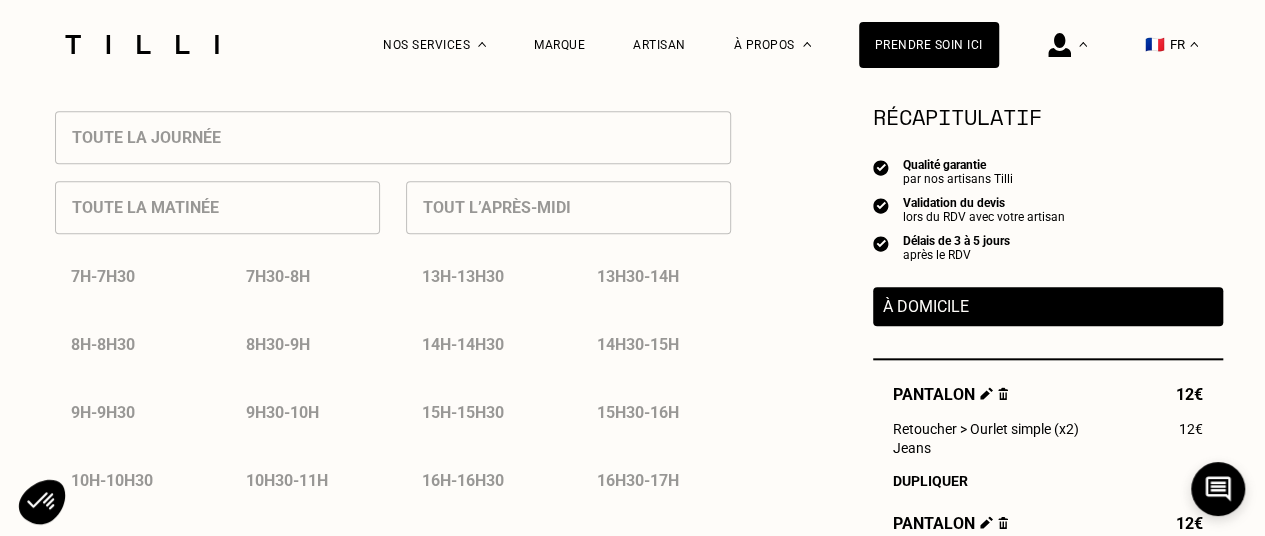 scroll, scrollTop: 909, scrollLeft: 0, axis: vertical 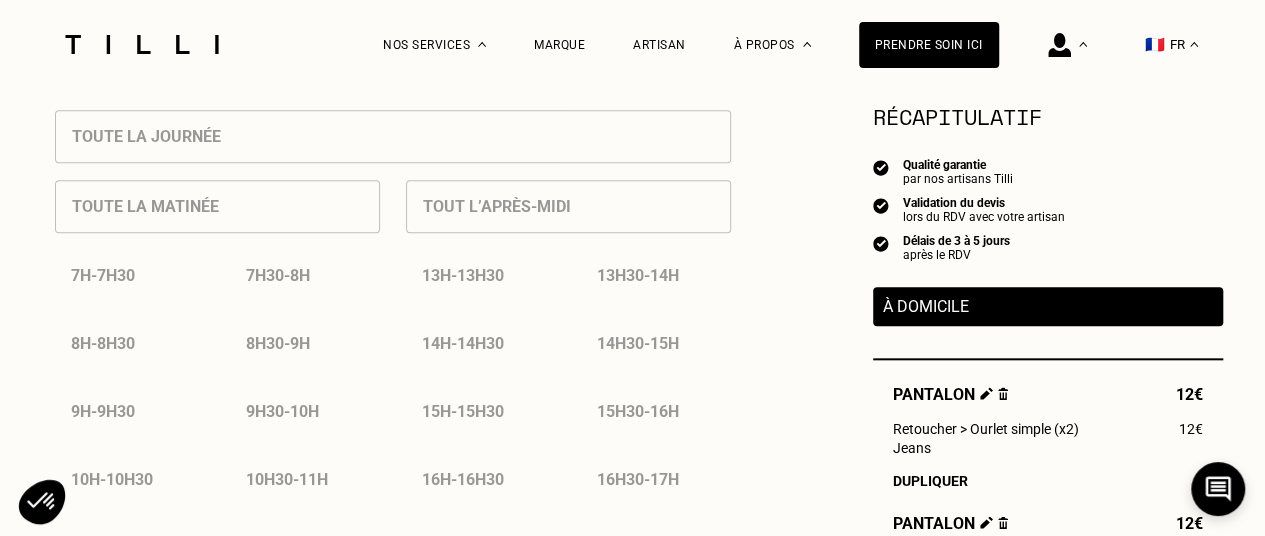 click on "Tout l’après-midi 13h  -  13h30 13h30  -  14h 14h  -  14h30 14h30  -  15h 15h  -  15h30 15h30  -  16h 16h  -  16h30 16h30  -  17h 17h  -  17h30 17h30  -  18h" at bounding box center [568, 402] 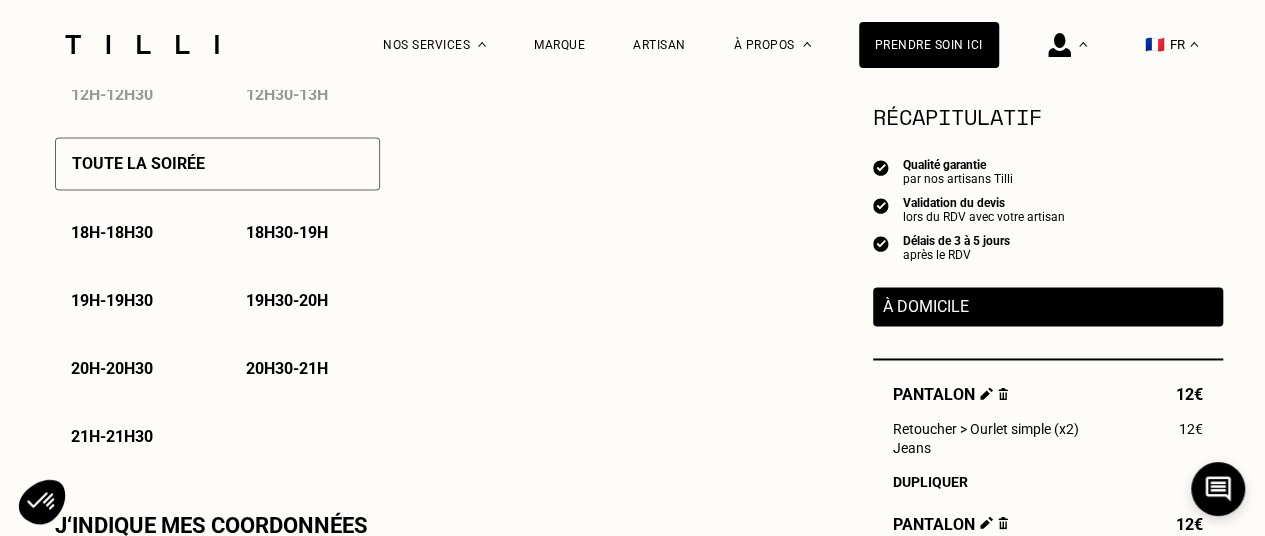 scroll, scrollTop: 1462, scrollLeft: 0, axis: vertical 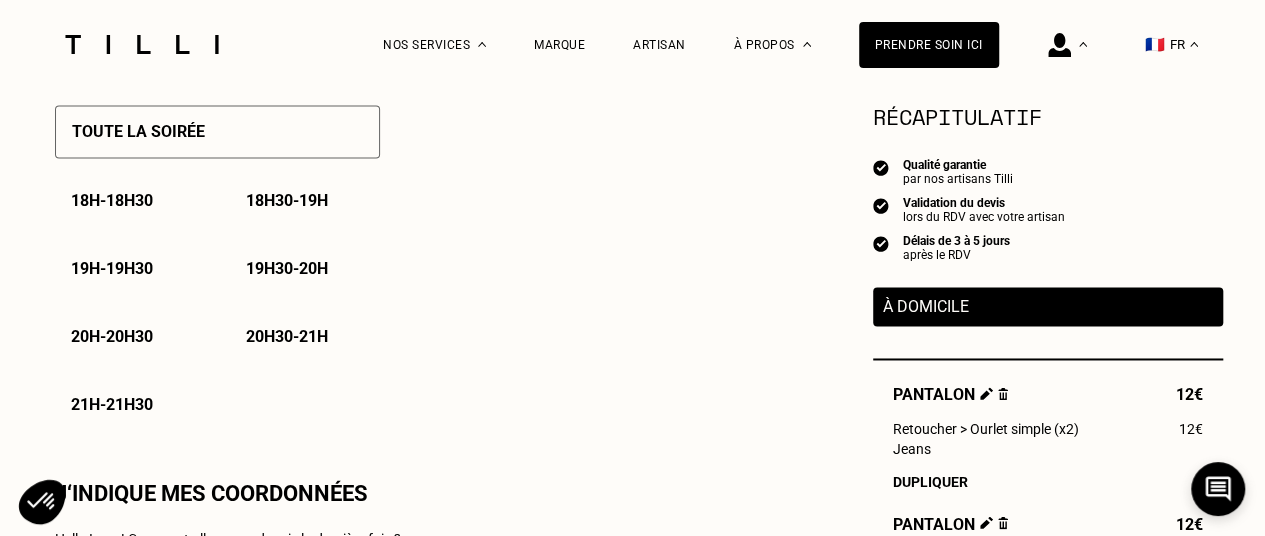 click on "18h  -  18h30 18h30  -  19h 19h  -  19h30 19h30  -  20h 20h  -  20h30 20h30  -  21h 21h  -  21h30" at bounding box center [217, 302] 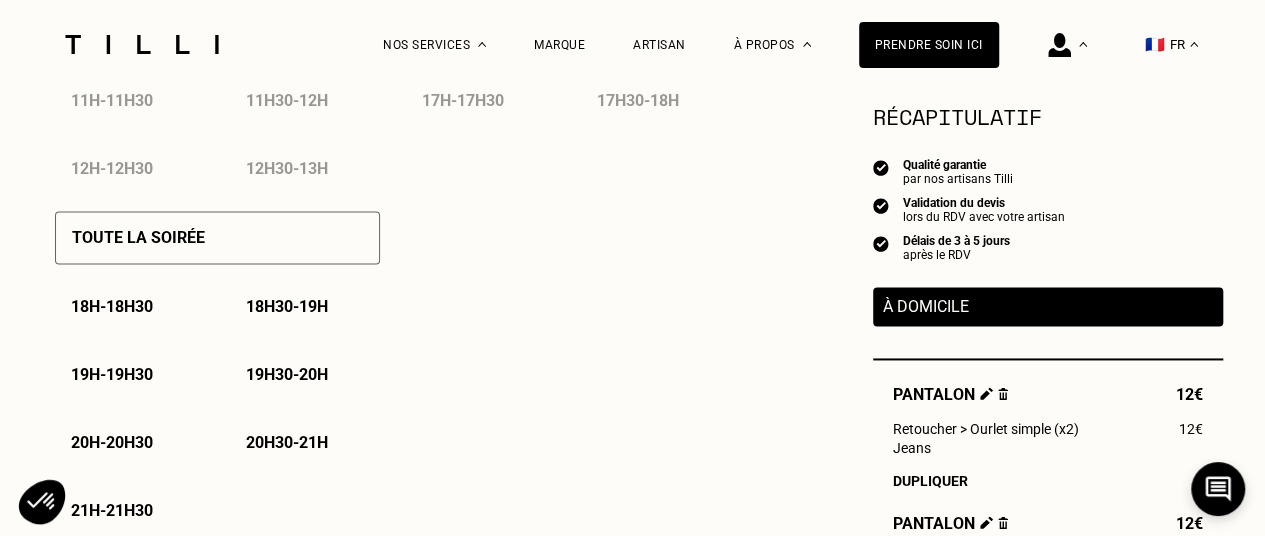 scroll, scrollTop: 1354, scrollLeft: 0, axis: vertical 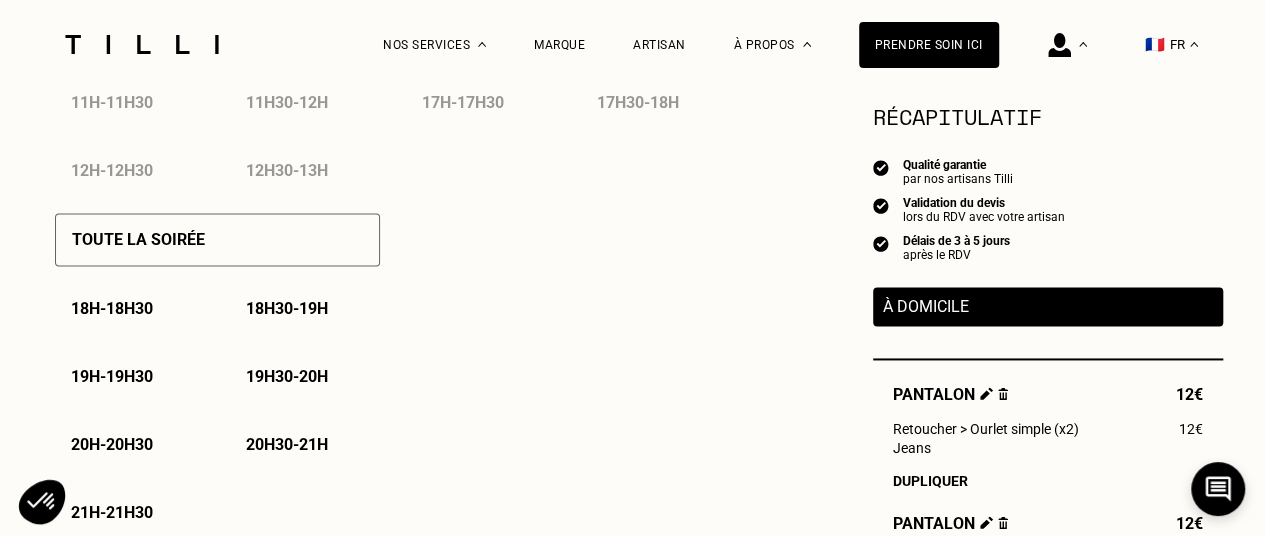 click on "Toute la soirée" at bounding box center [217, 239] 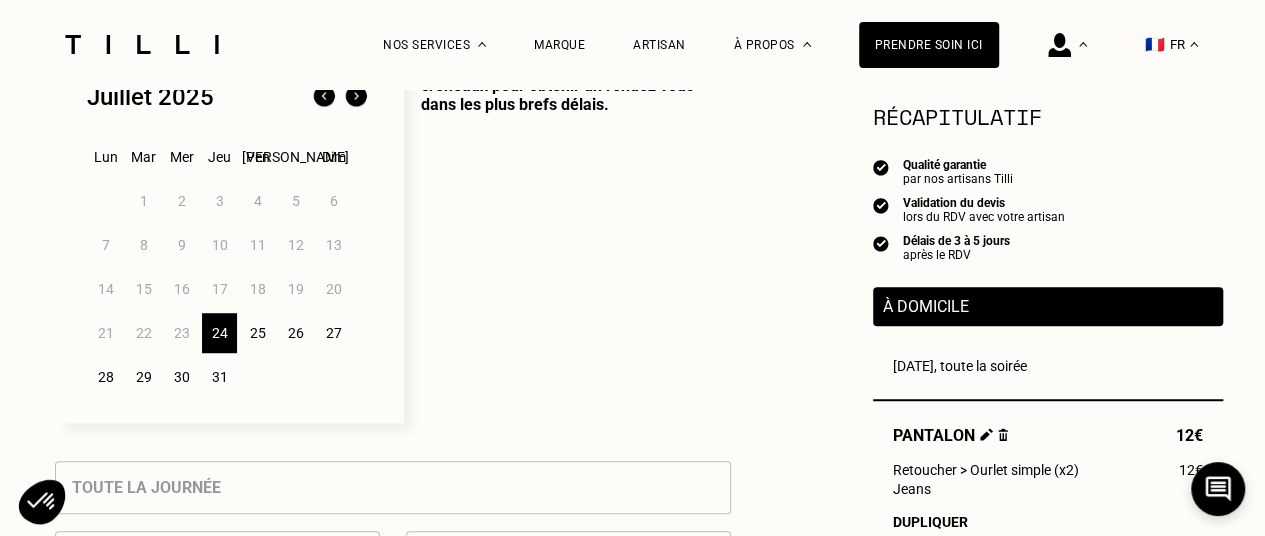 scroll, scrollTop: 558, scrollLeft: 0, axis: vertical 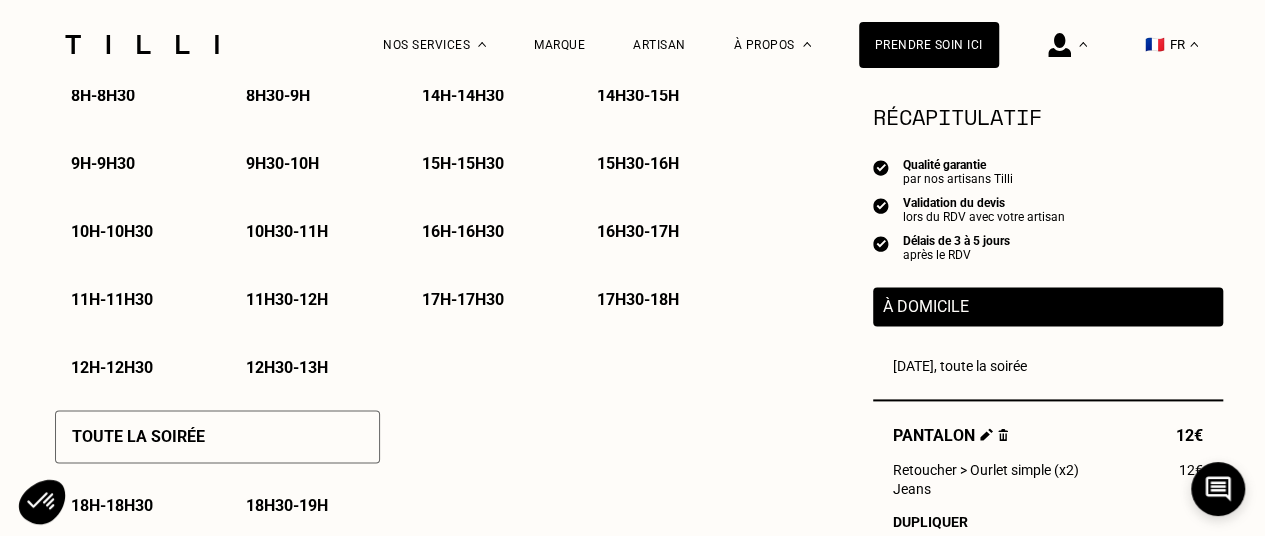 click on "17h  -  17h30" at bounding box center [463, 299] 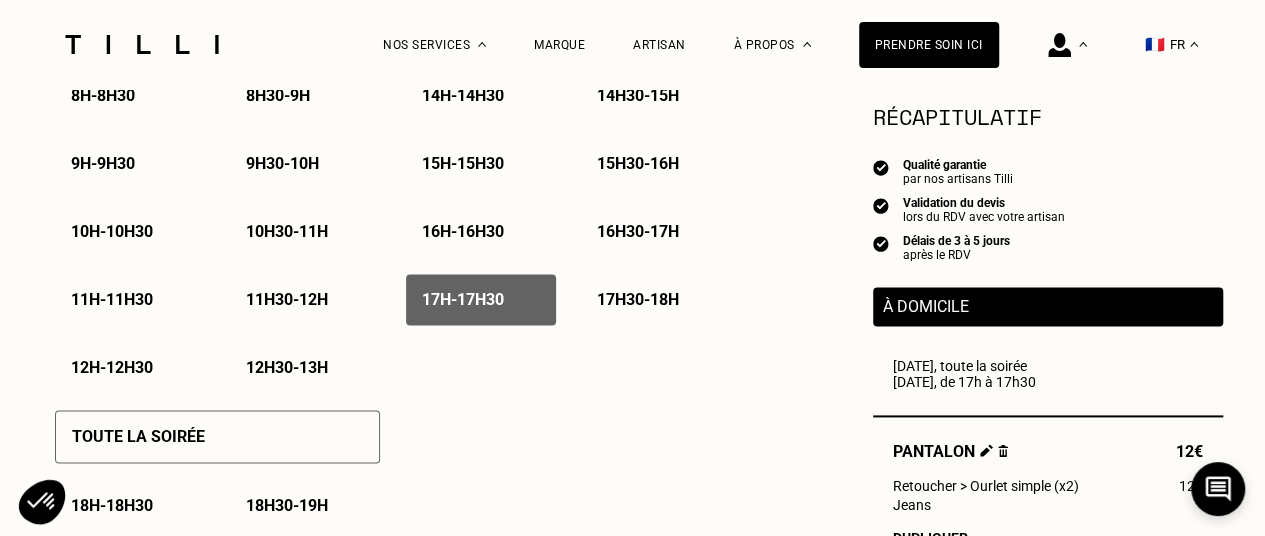 click on "17h30  -  18h" at bounding box center (656, 299) 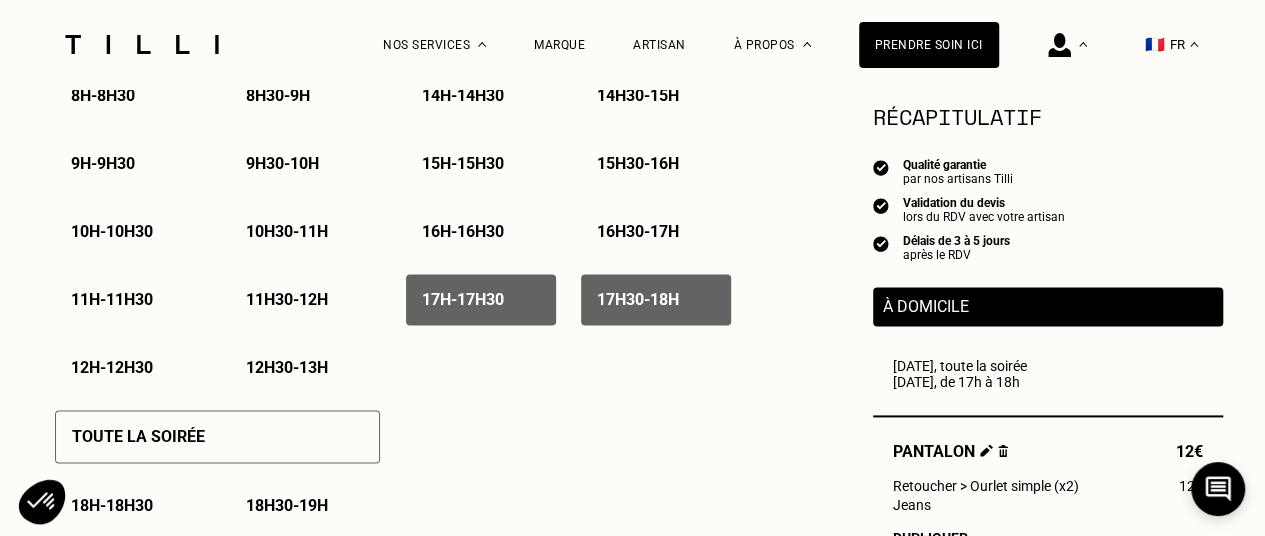 click on "Toute la soirée" at bounding box center [217, 436] 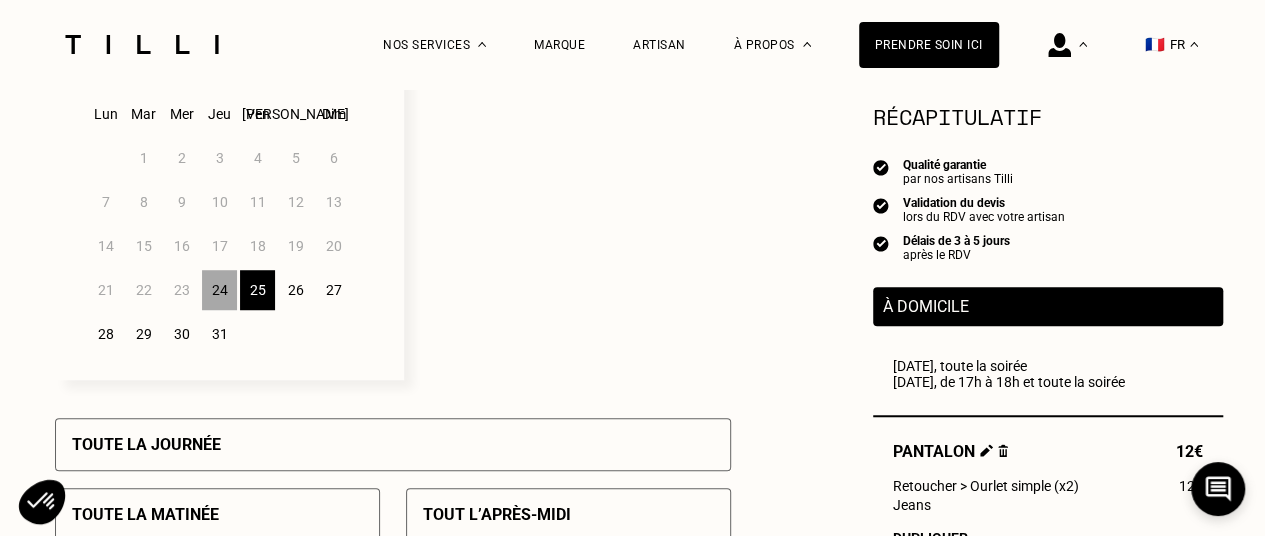 scroll, scrollTop: 600, scrollLeft: 0, axis: vertical 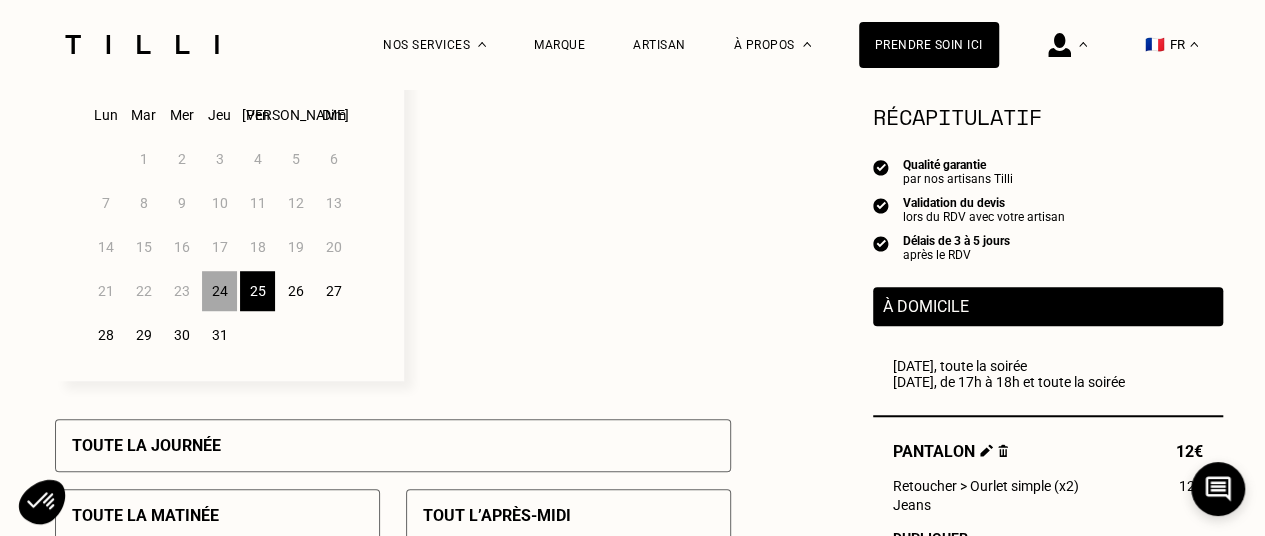 click on "26" at bounding box center (295, 291) 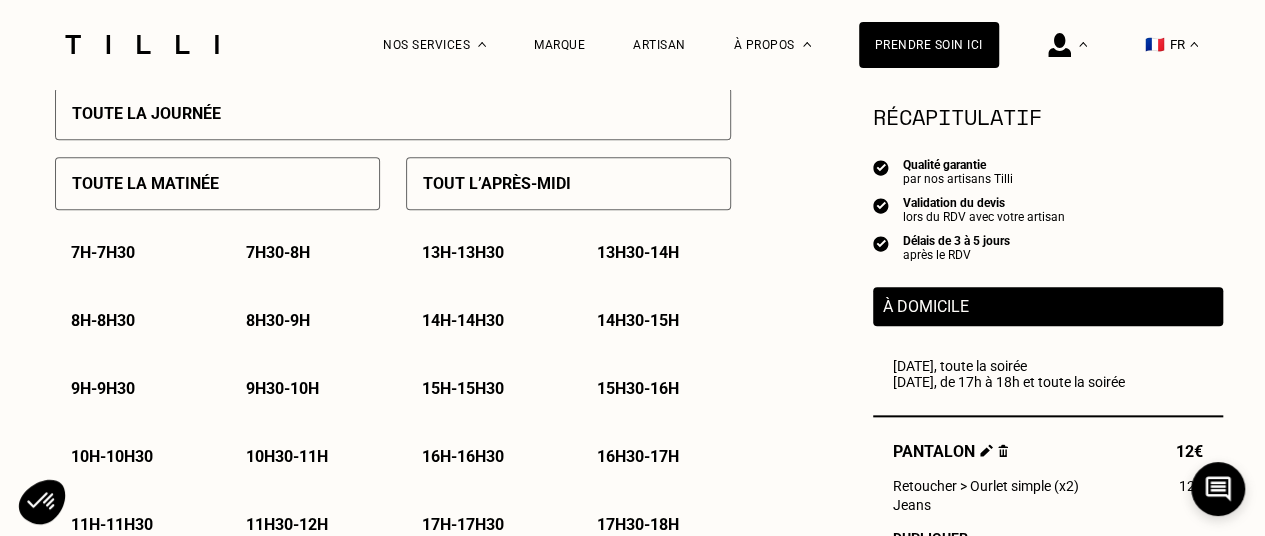 scroll, scrollTop: 934, scrollLeft: 0, axis: vertical 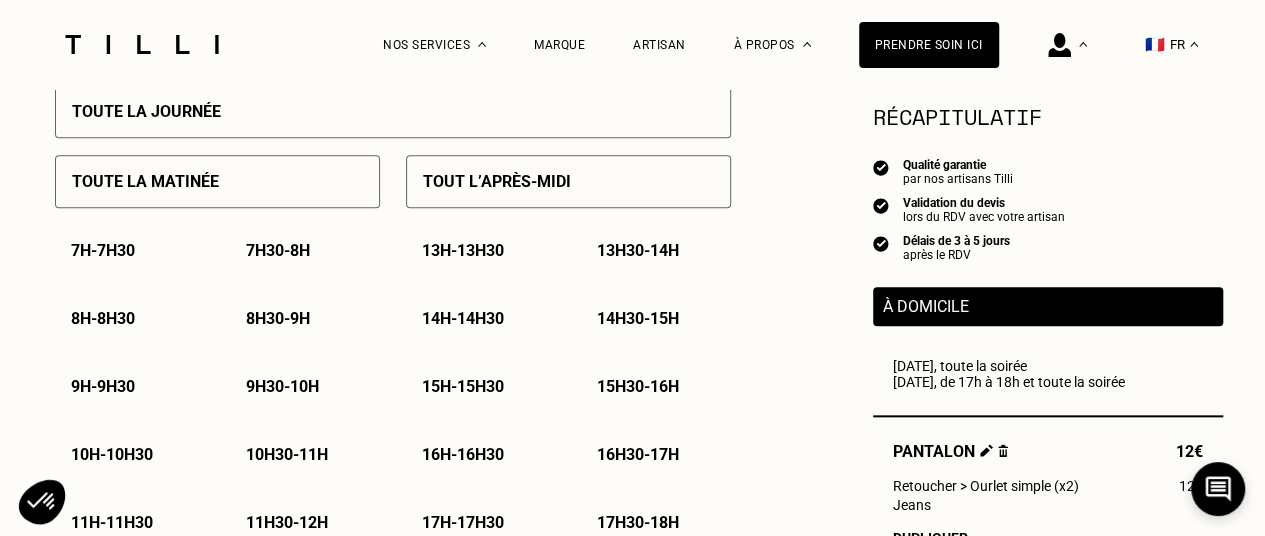 click on "Toute la matinée" at bounding box center [217, 181] 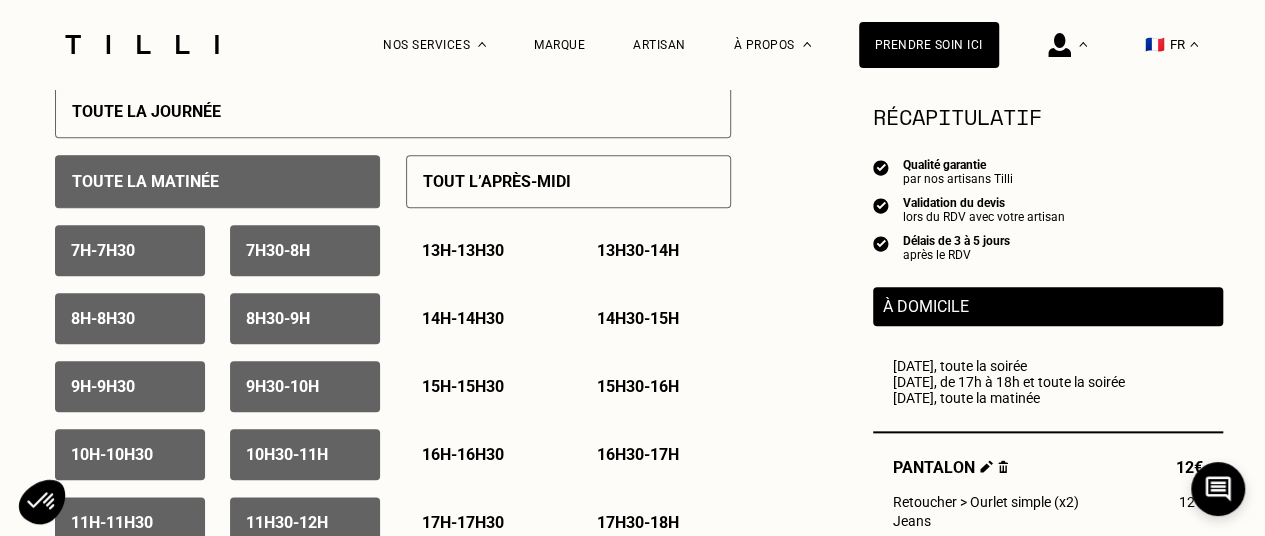 click on "Toute la matinée" at bounding box center [217, 181] 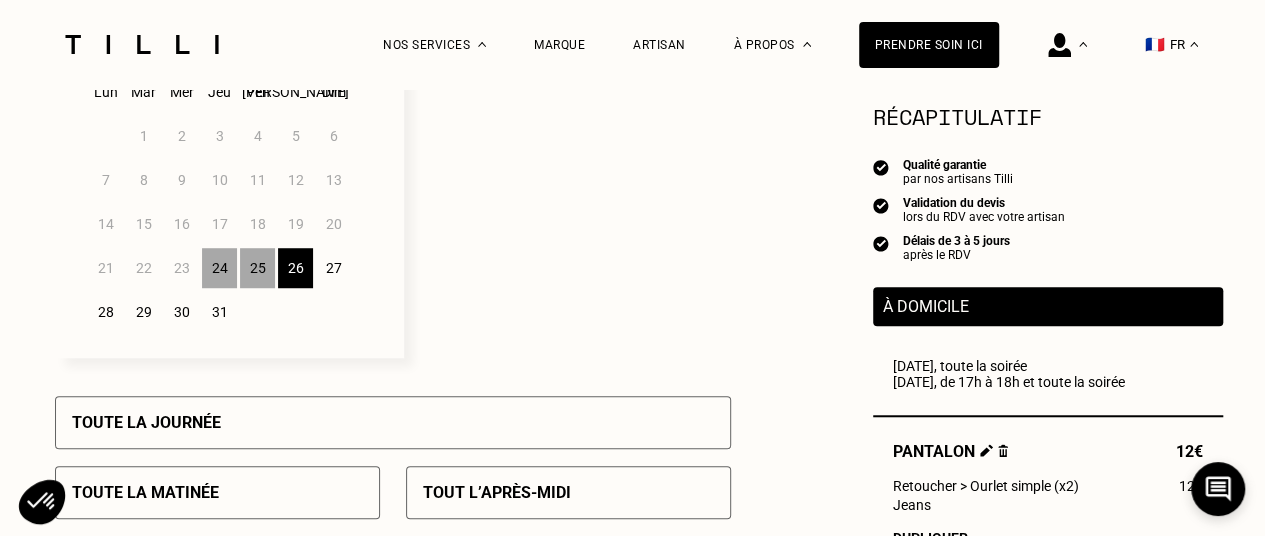 scroll, scrollTop: 620, scrollLeft: 0, axis: vertical 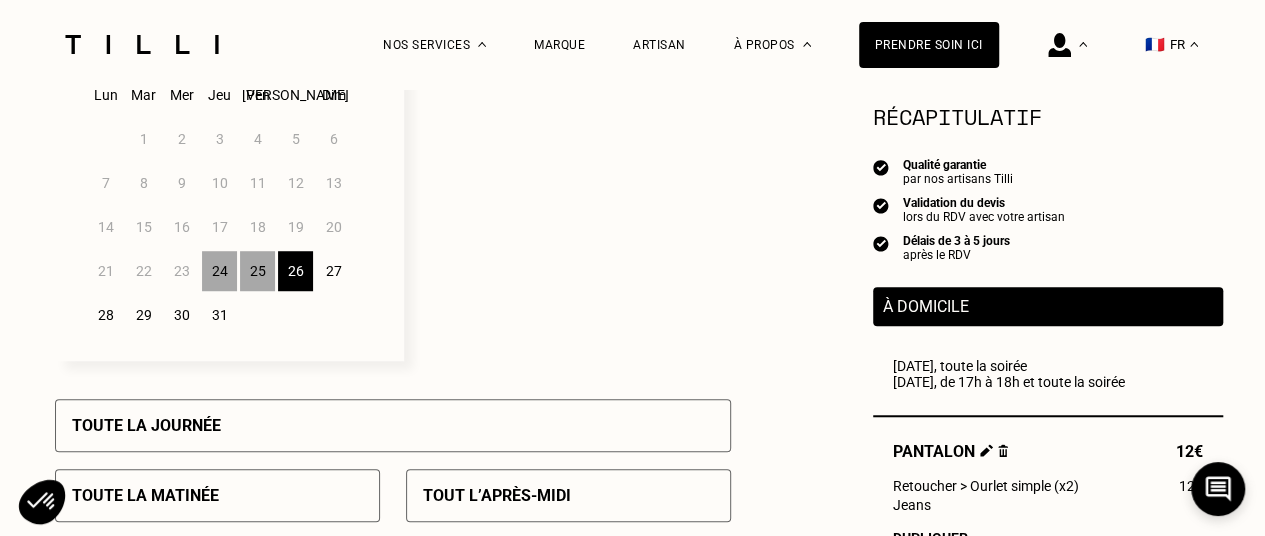 click on "28" at bounding box center (105, 315) 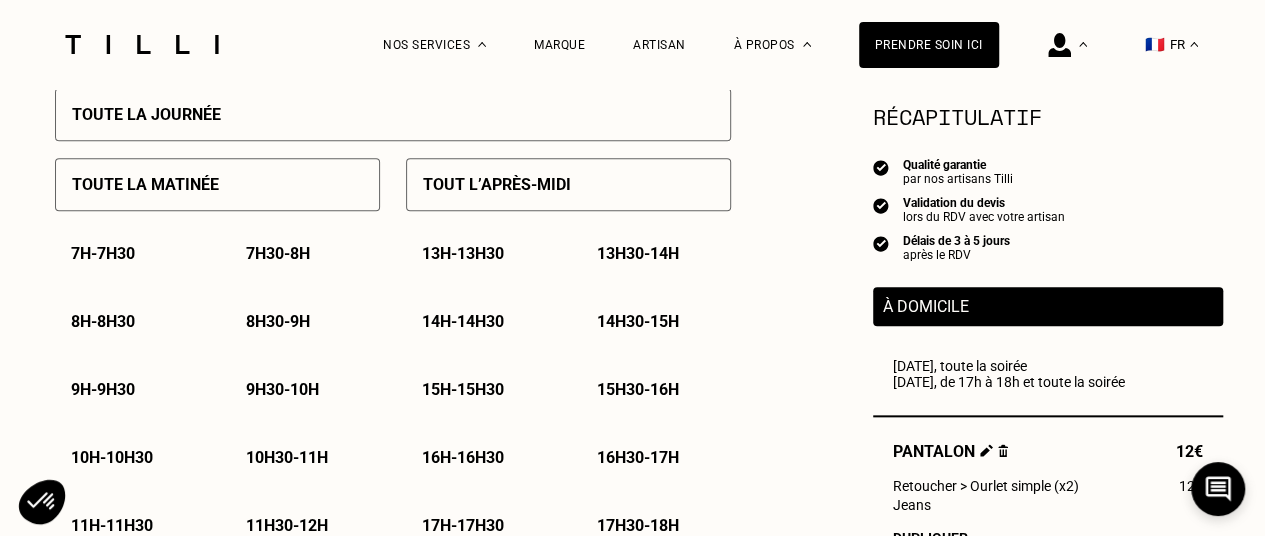 scroll, scrollTop: 926, scrollLeft: 0, axis: vertical 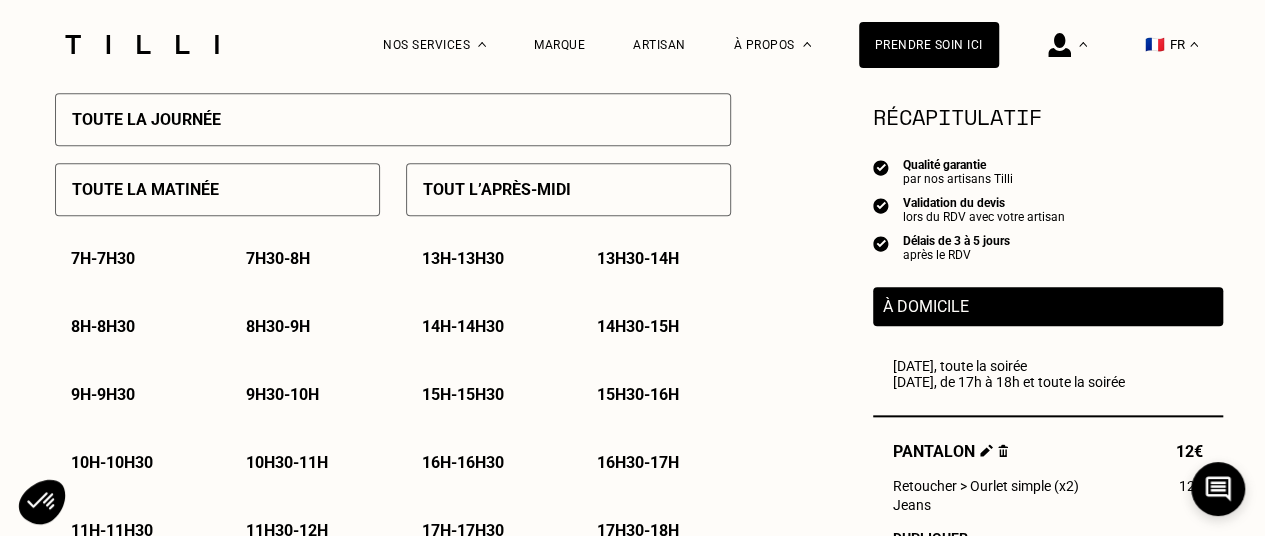 click on "Toute la matinée" at bounding box center (217, 189) 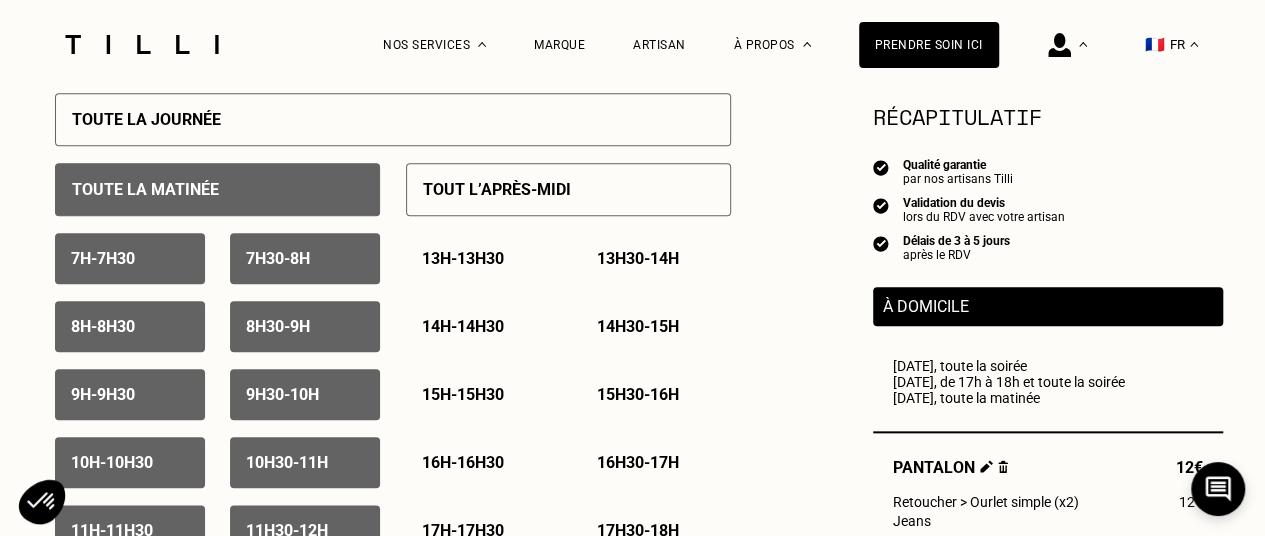 click on "Tout l’après-midi" at bounding box center (497, 189) 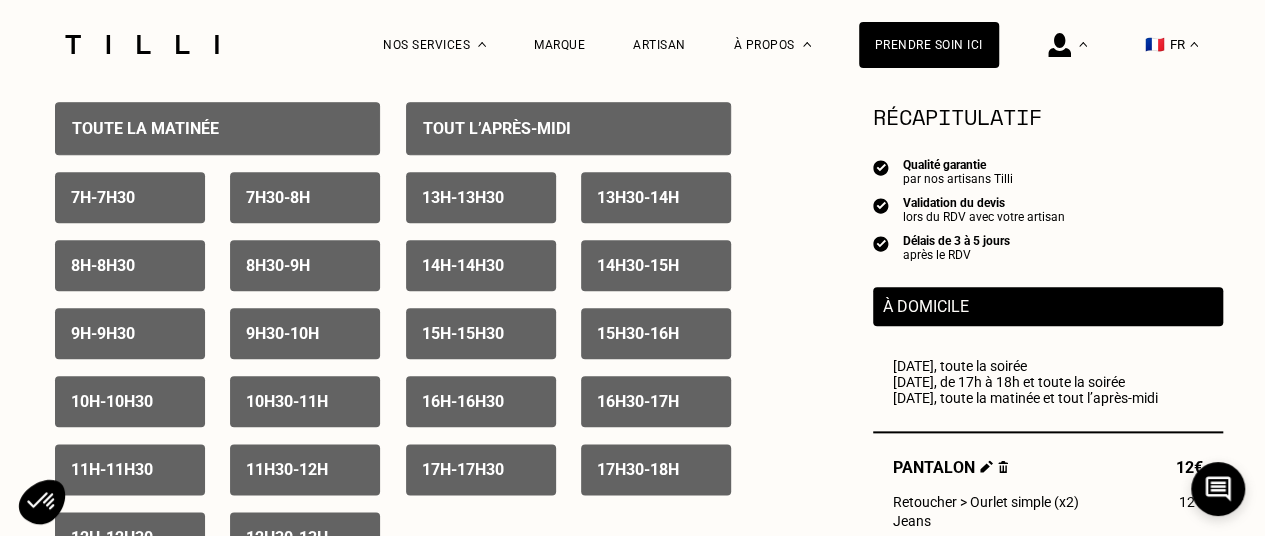 scroll, scrollTop: 988, scrollLeft: 0, axis: vertical 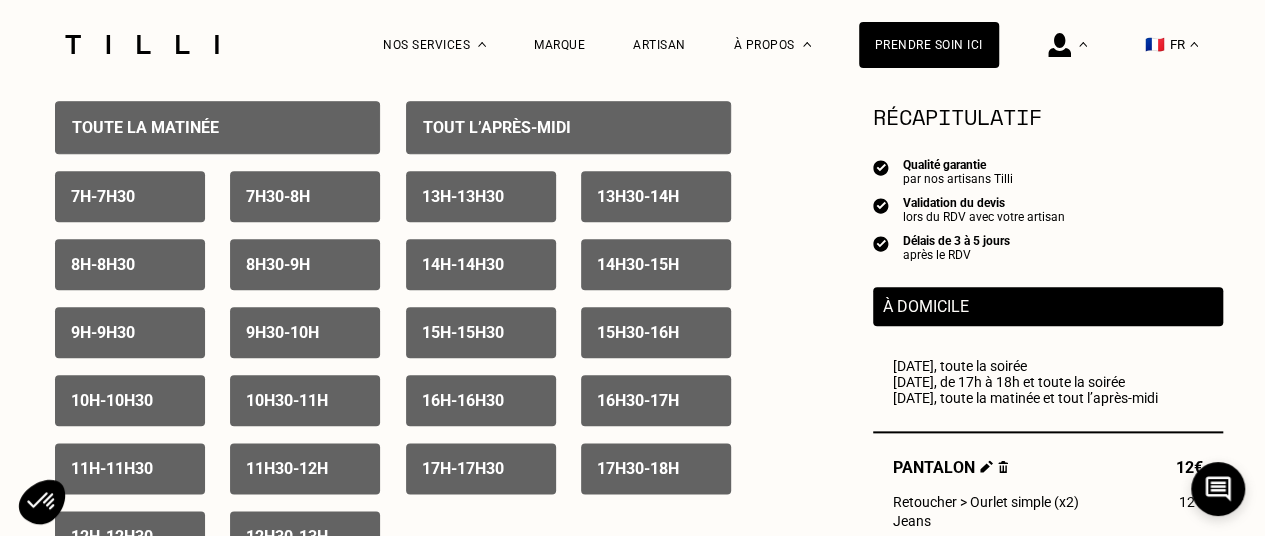 click on "15h  -  15h30" at bounding box center [463, 332] 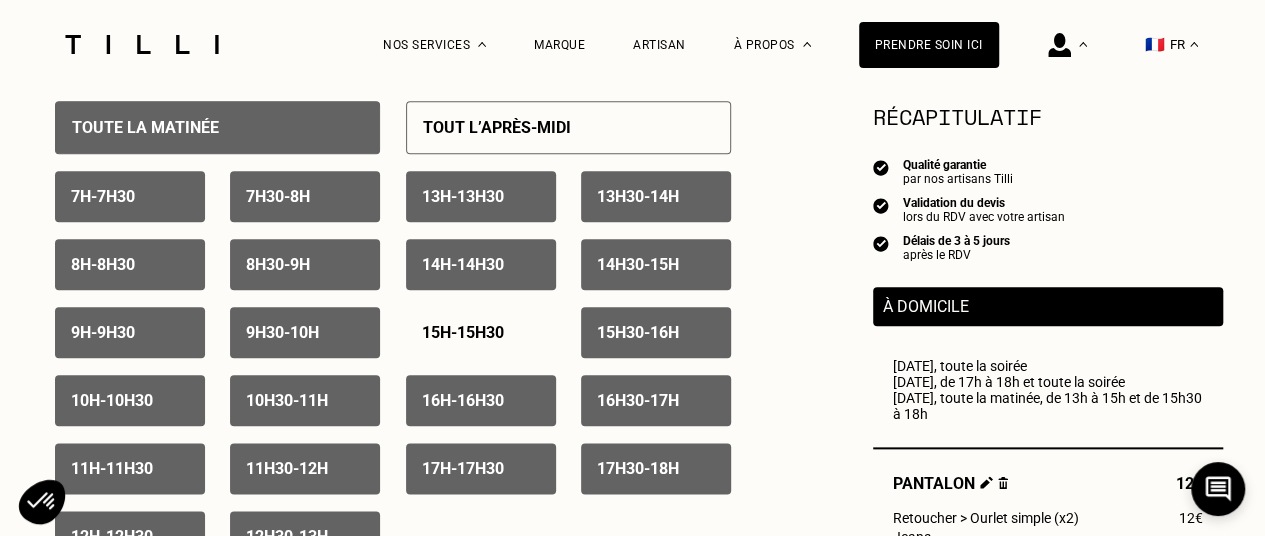 click on "15h30  -  16h" at bounding box center [638, 332] 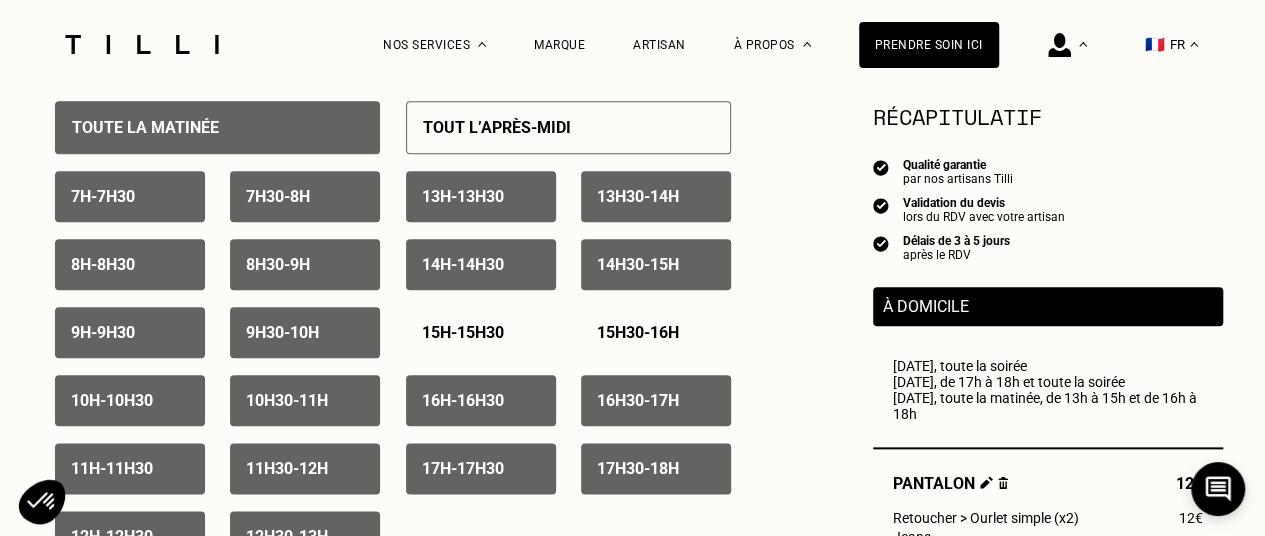click on "16h  -  16h30" at bounding box center (481, 400) 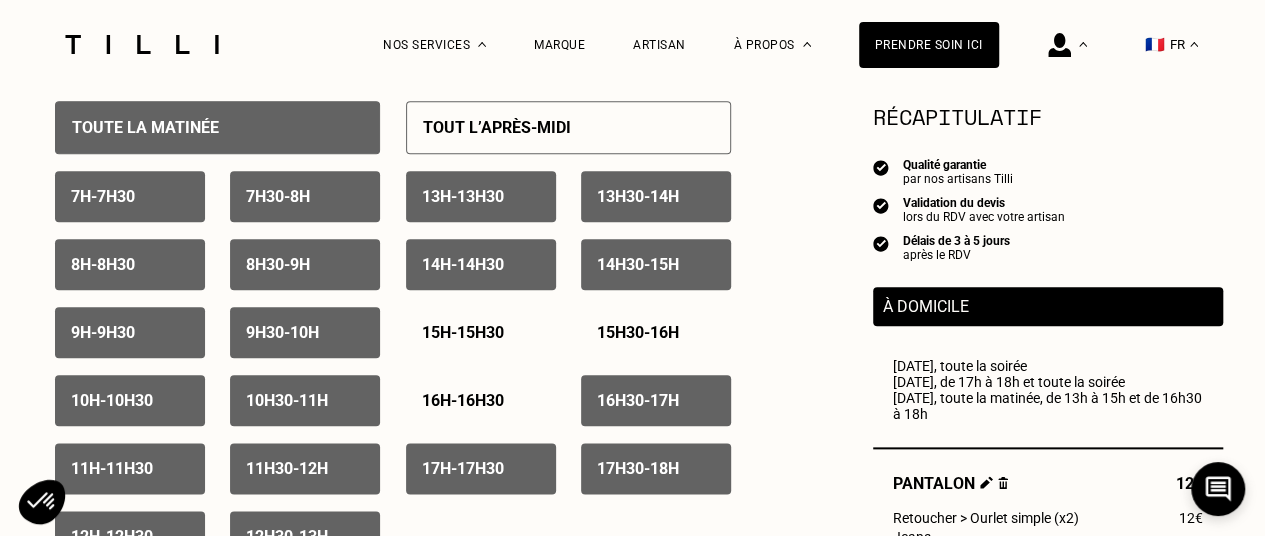 click on "16h30  -  17h" at bounding box center [638, 400] 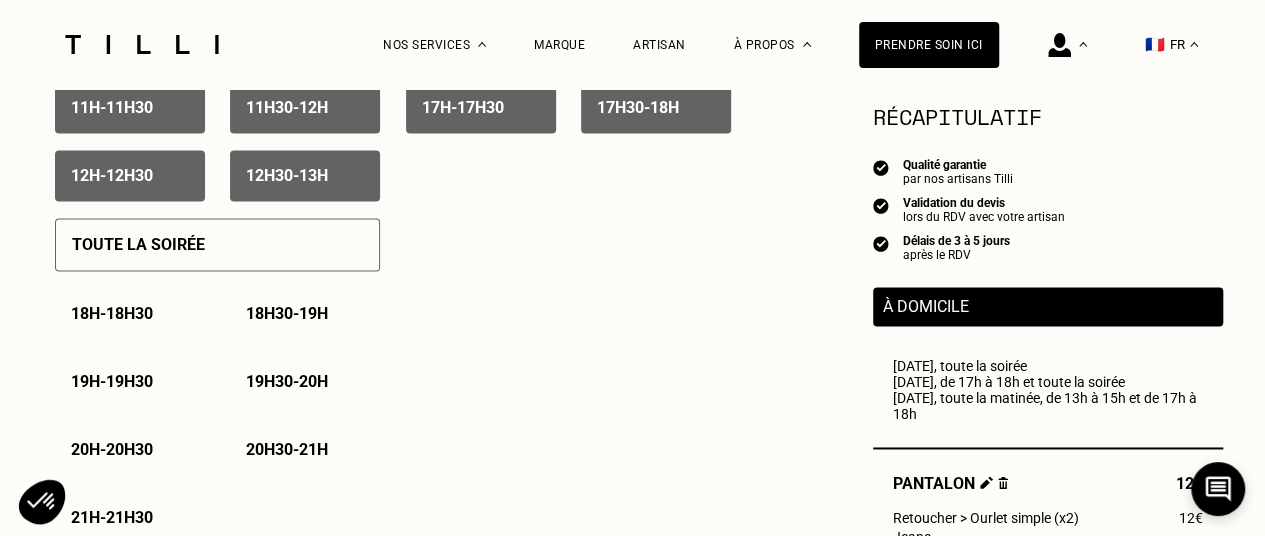 scroll, scrollTop: 1399, scrollLeft: 0, axis: vertical 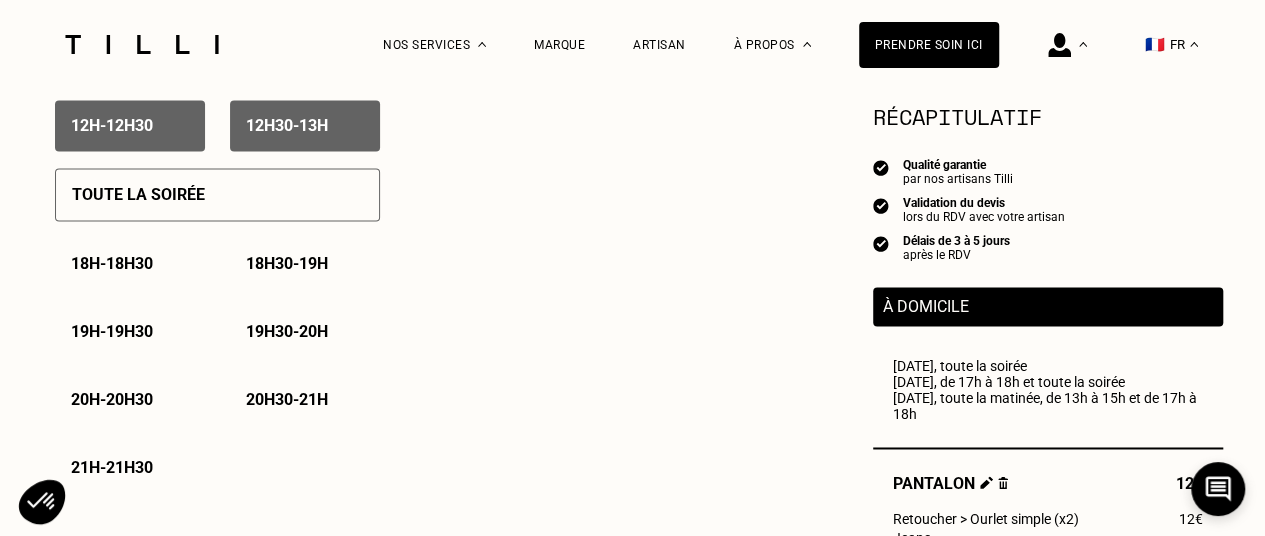 click on "18h  -  18h30" at bounding box center (130, 263) 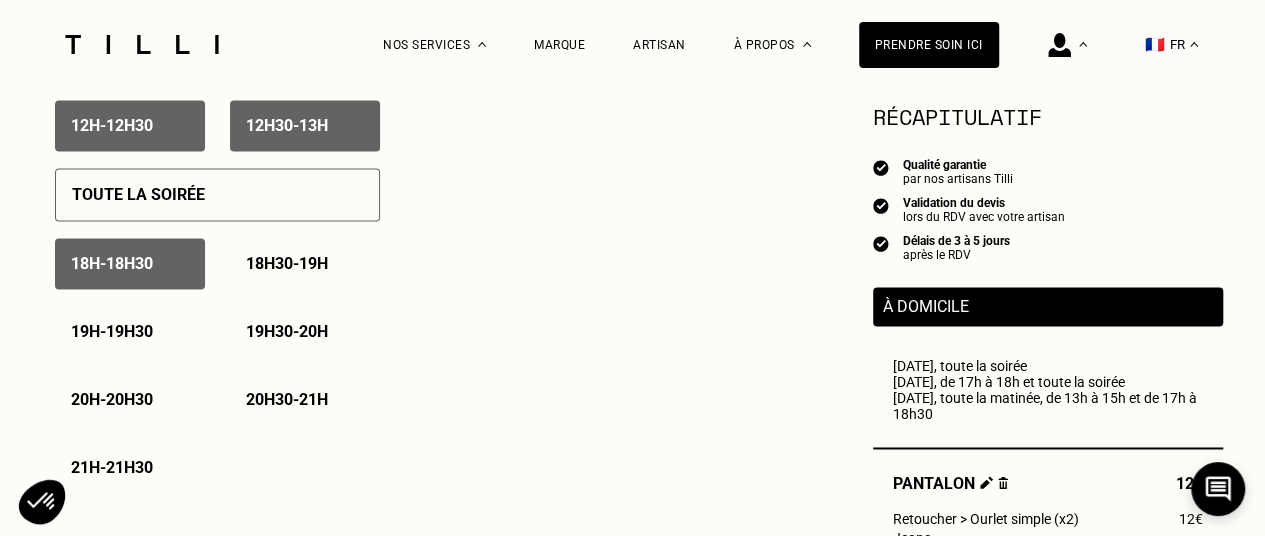 click on "18h30  -  19h" at bounding box center [287, 263] 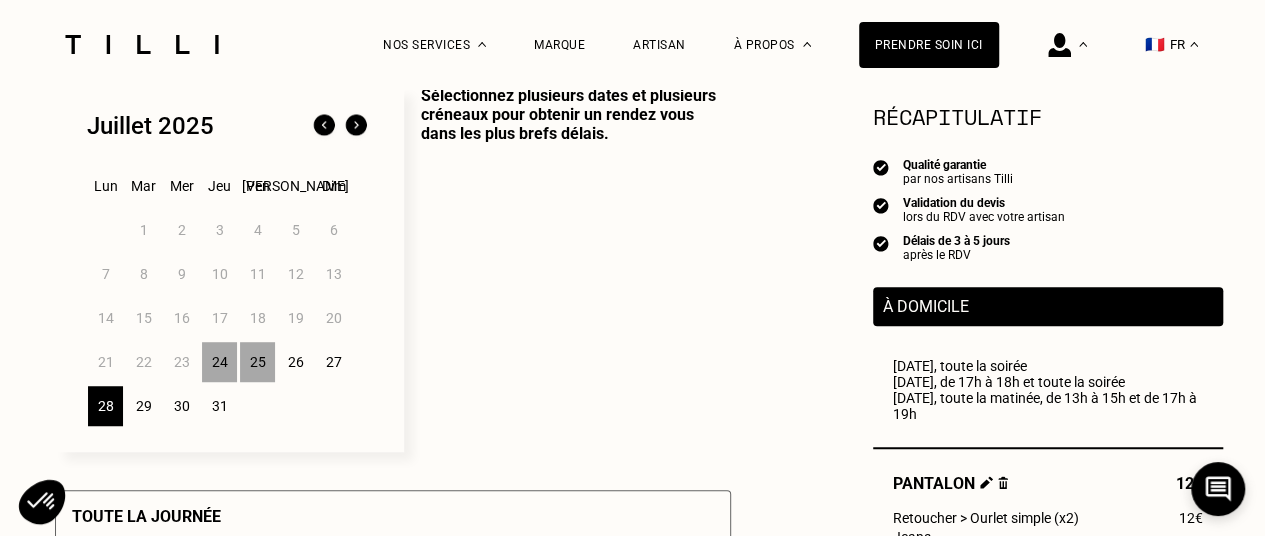 scroll, scrollTop: 518, scrollLeft: 0, axis: vertical 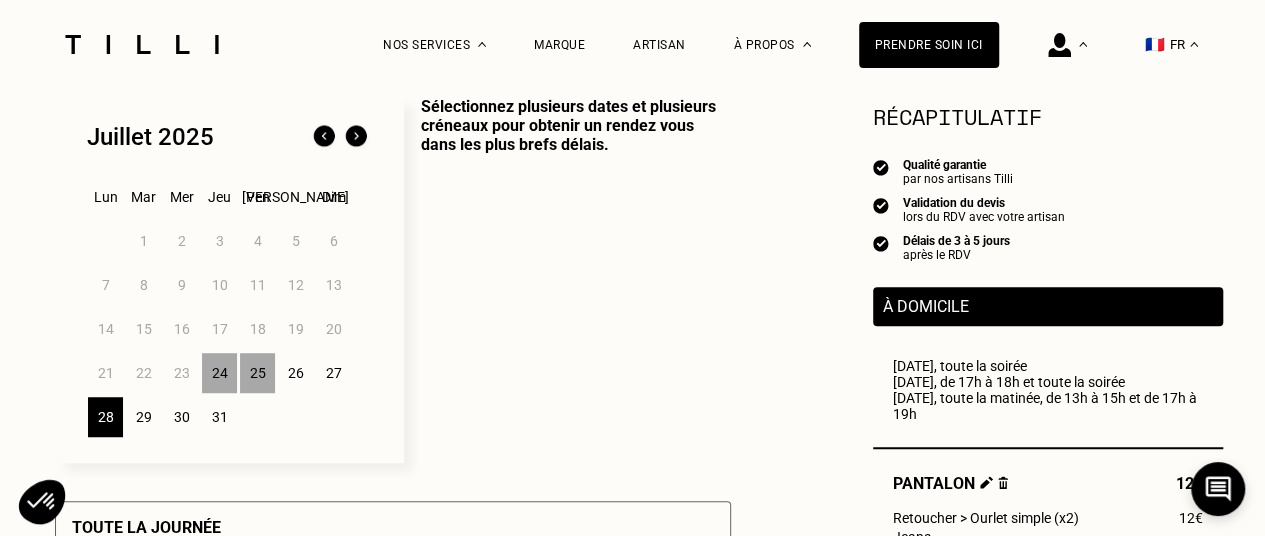 click on "29" at bounding box center (143, 417) 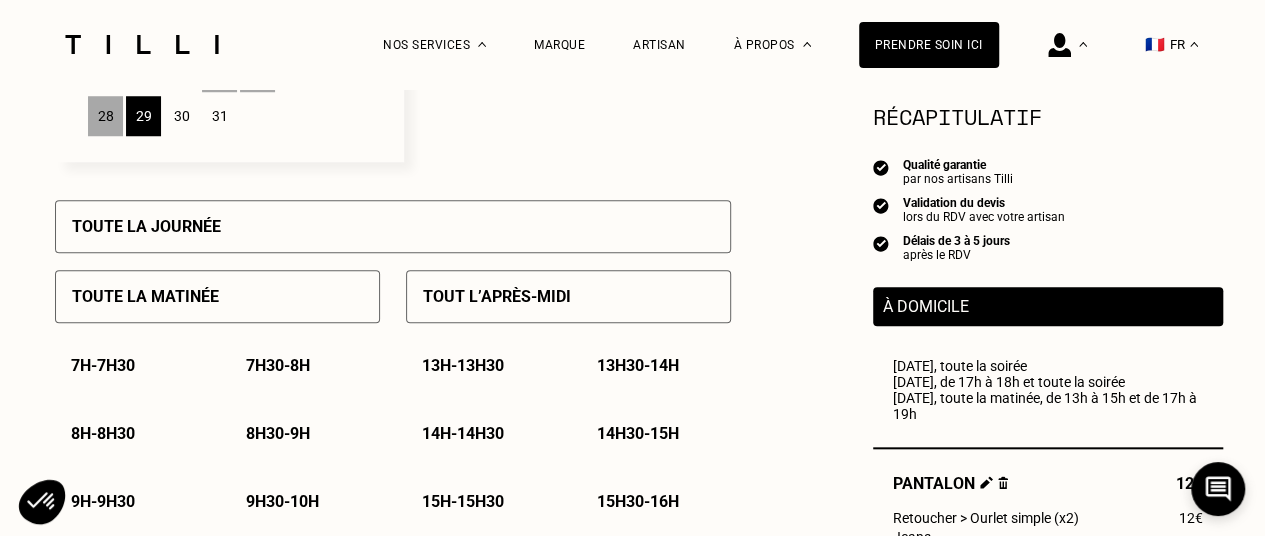 scroll, scrollTop: 821, scrollLeft: 0, axis: vertical 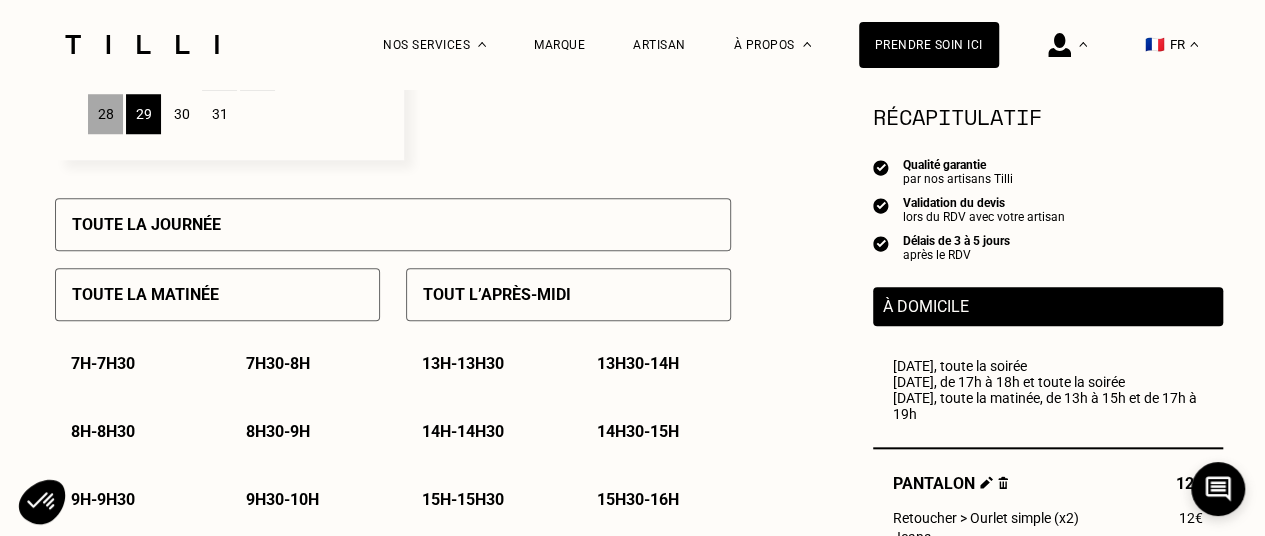 click on "Toute la matinée" at bounding box center [217, 294] 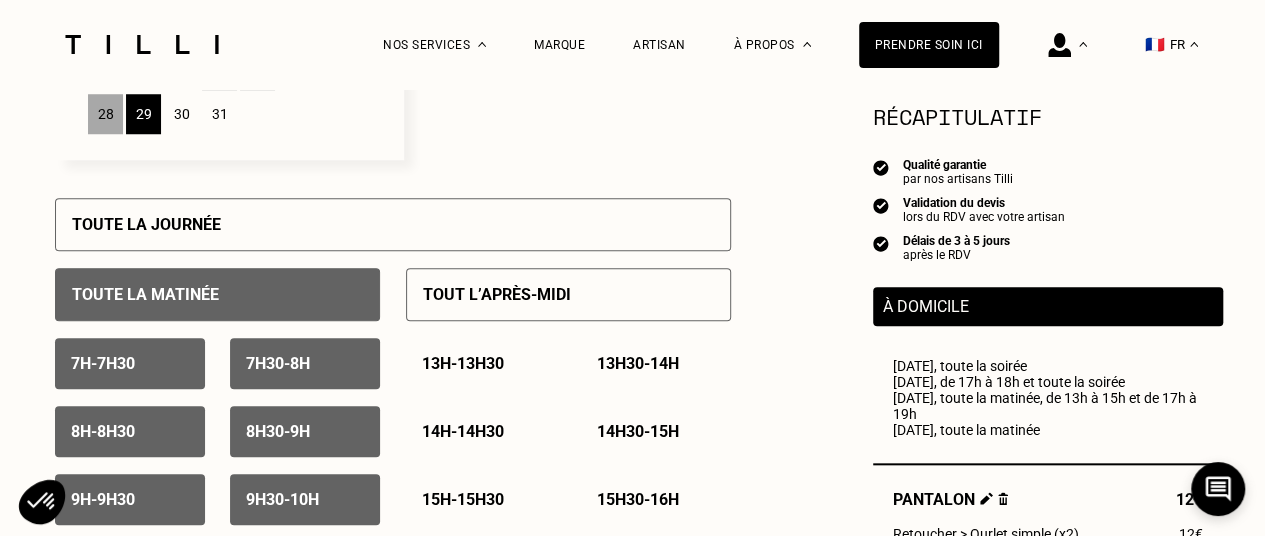 click on "Toute la matinée" at bounding box center [217, 294] 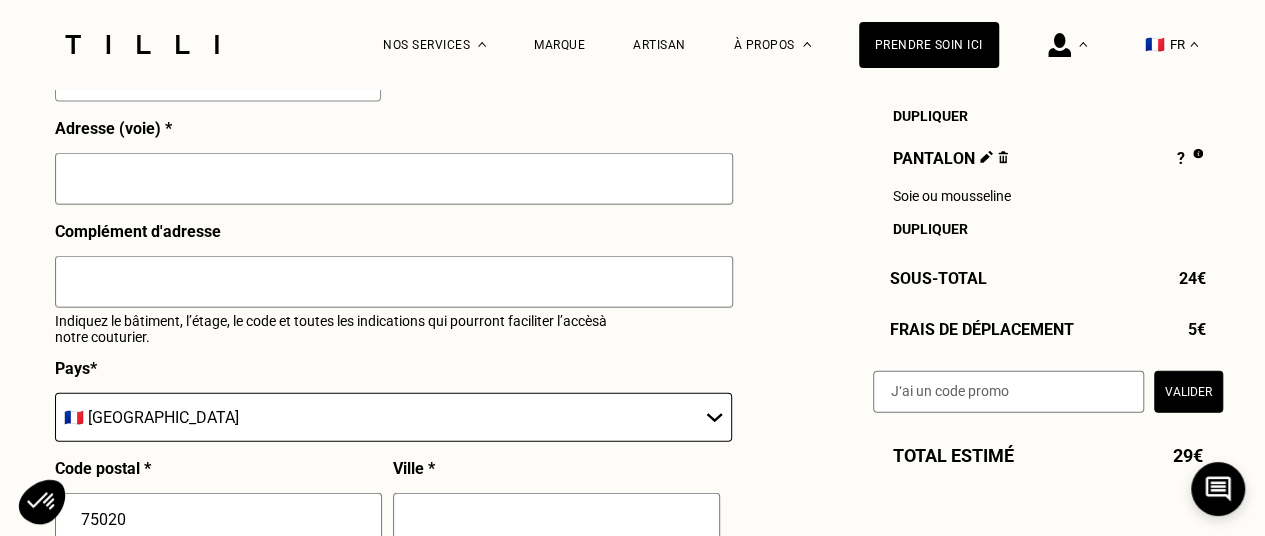 scroll, scrollTop: 2228, scrollLeft: 0, axis: vertical 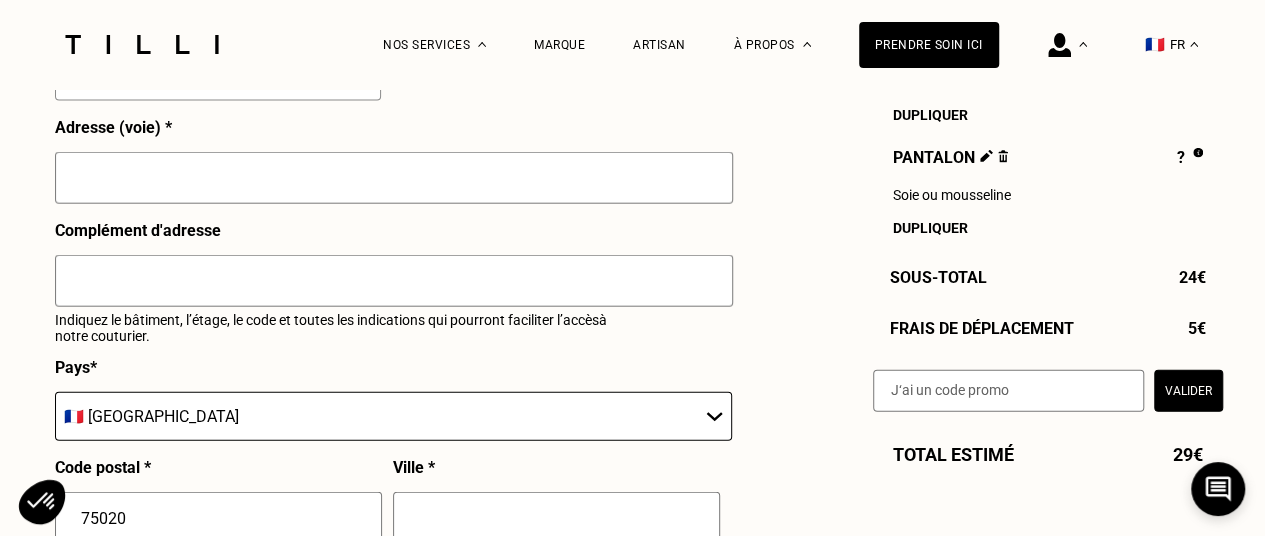 click at bounding box center (394, 178) 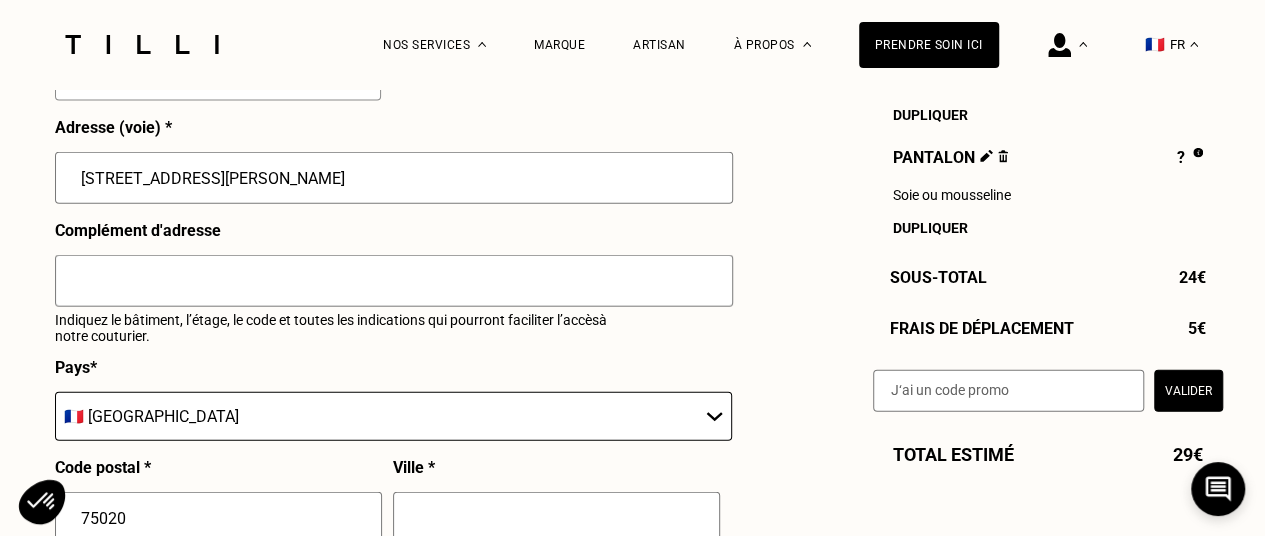 type on "[GEOGRAPHIC_DATA]" 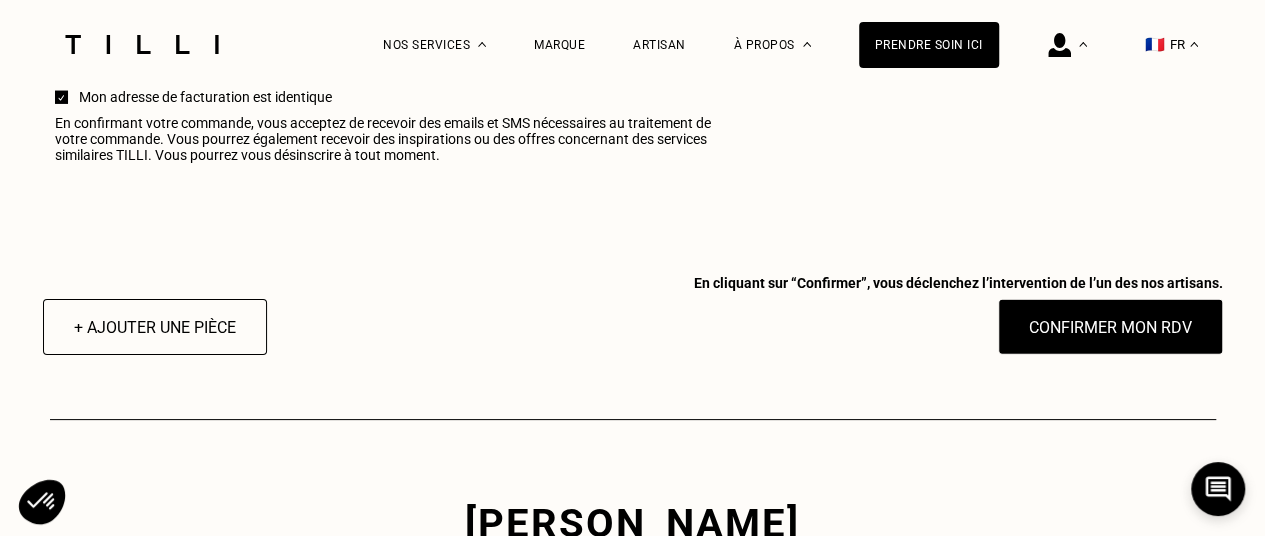 scroll, scrollTop: 2701, scrollLeft: 0, axis: vertical 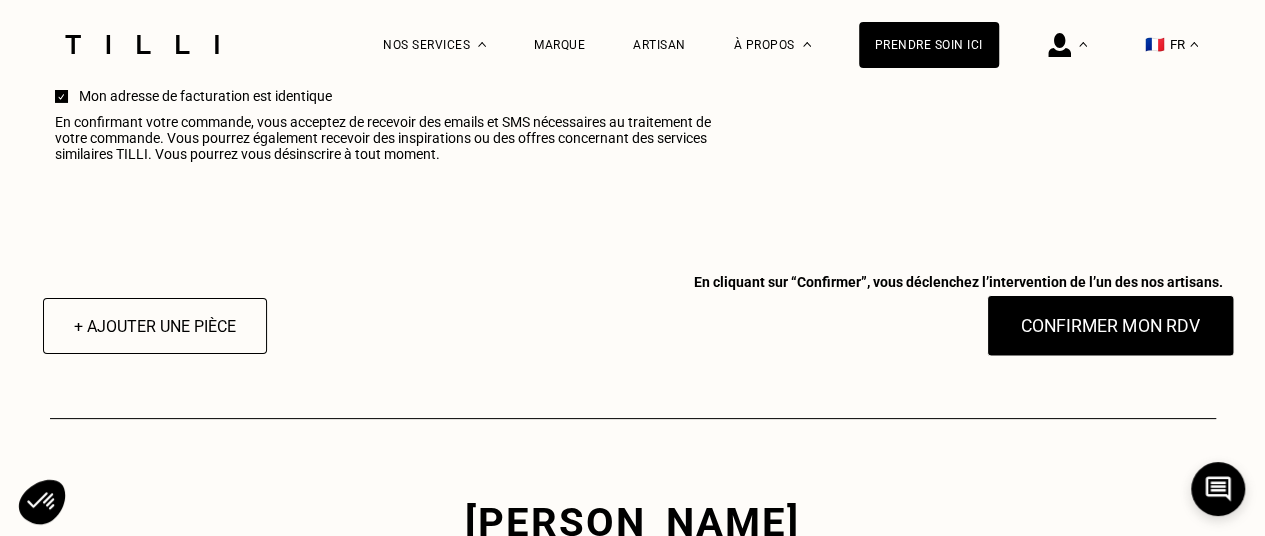click on "Confirmer mon RDV" at bounding box center [1110, 326] 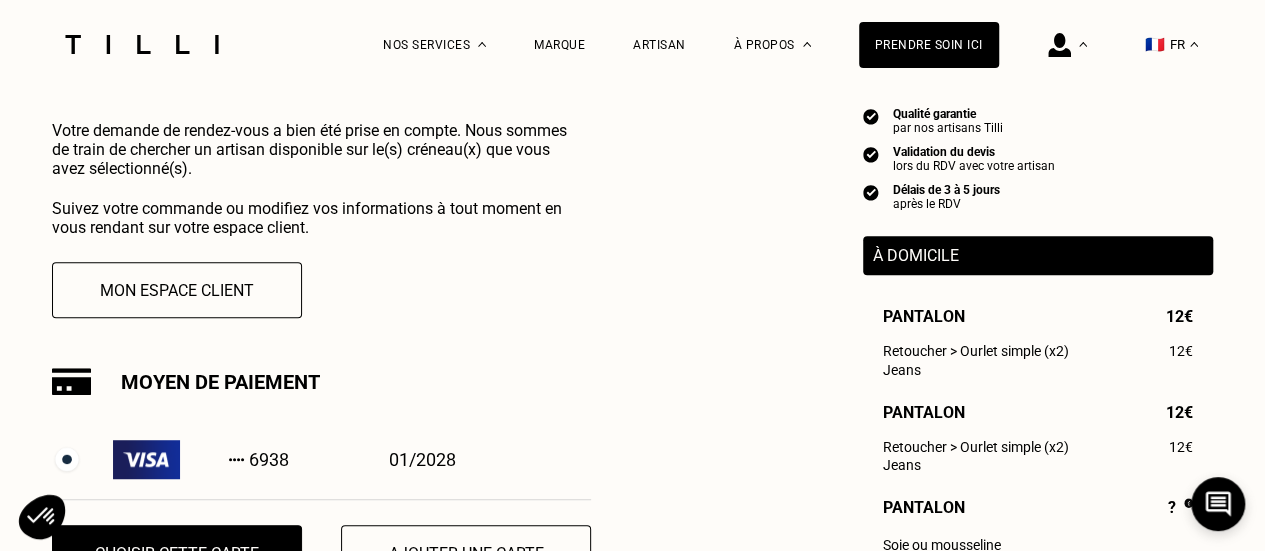 scroll, scrollTop: 436, scrollLeft: 0, axis: vertical 